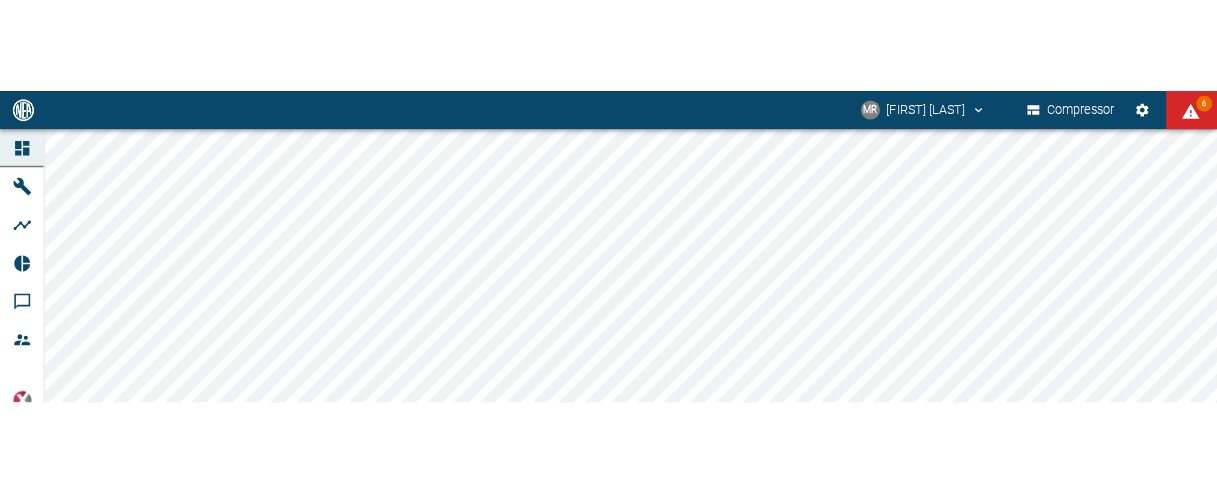 scroll, scrollTop: 0, scrollLeft: 0, axis: both 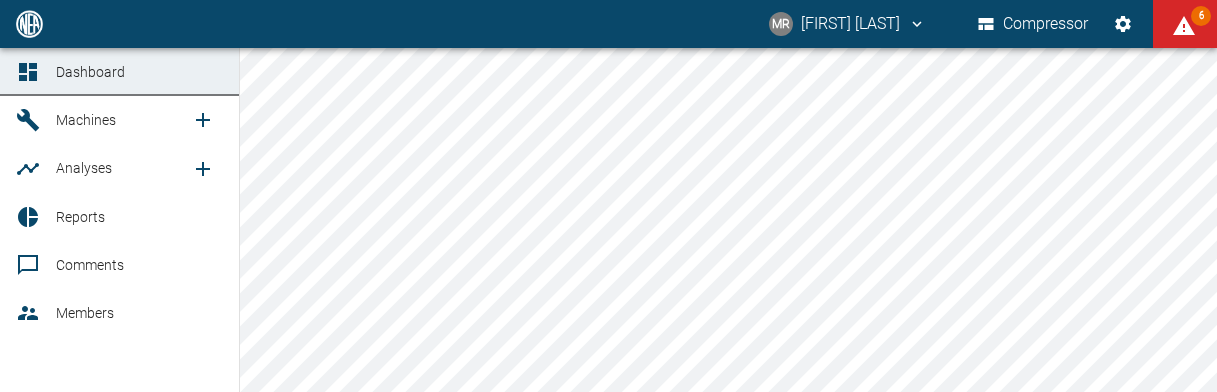 click on "Machines" at bounding box center (119, 120) 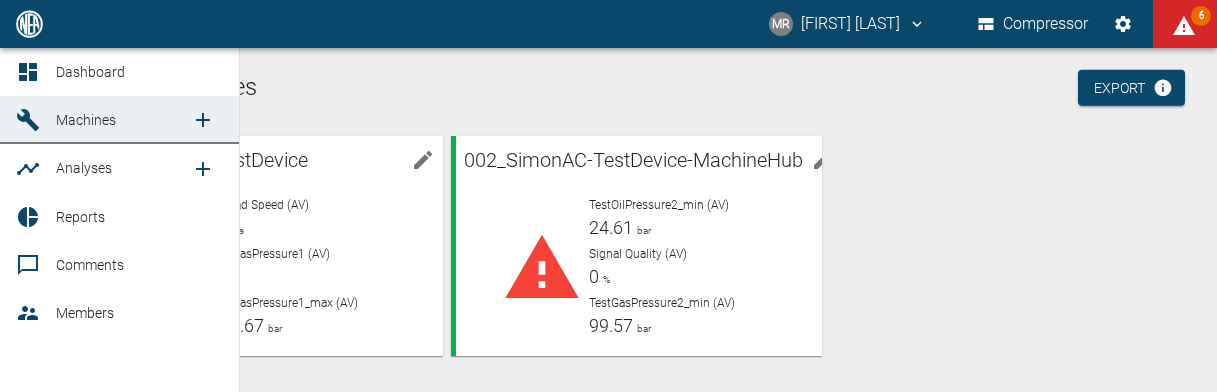 click 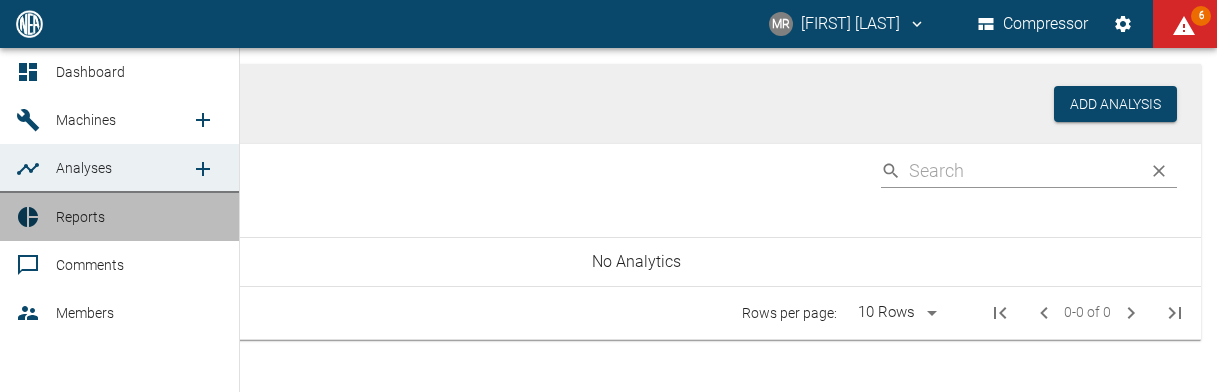 click on "Reports" at bounding box center [119, 217] 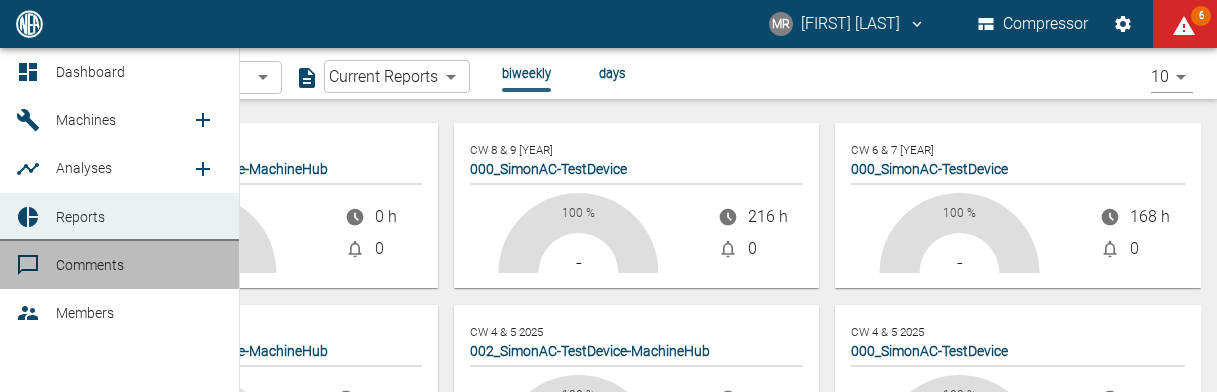 click on "Comments" at bounding box center [90, 265] 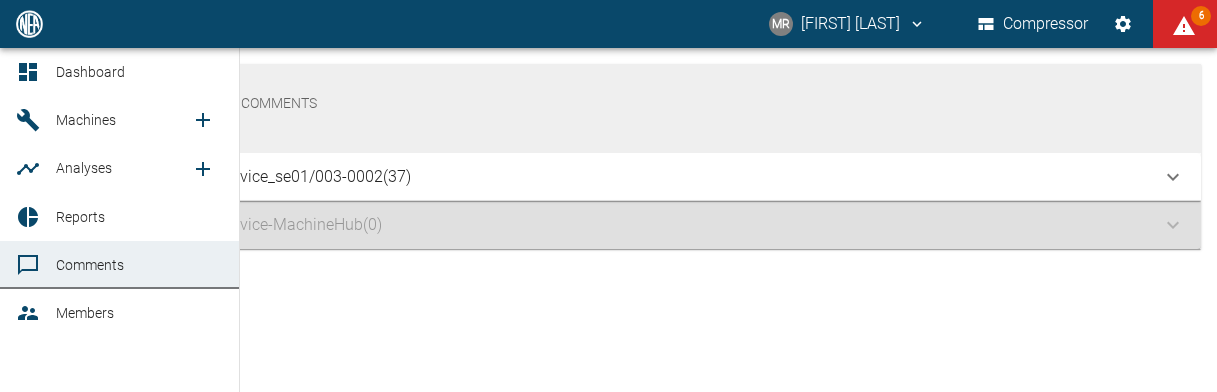 click on "Members" at bounding box center [139, 313] 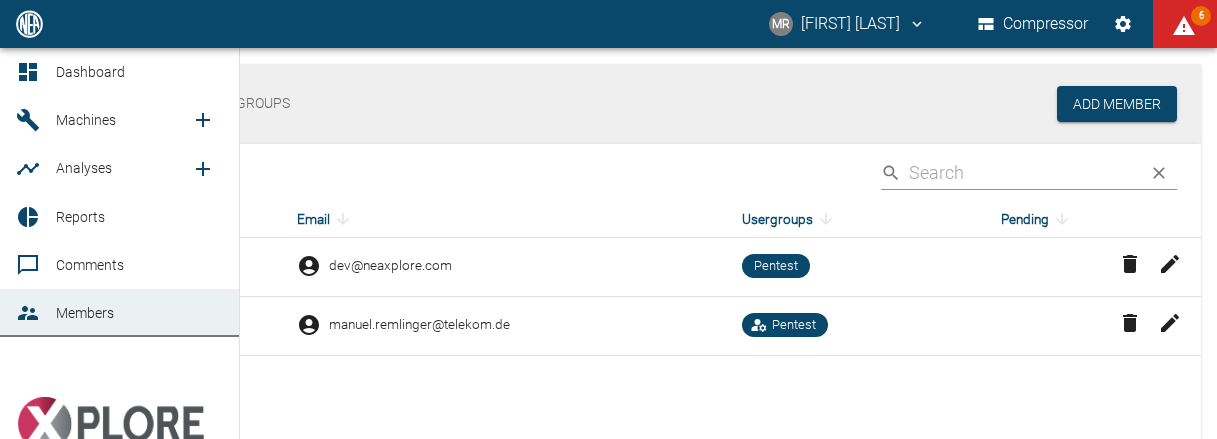 click 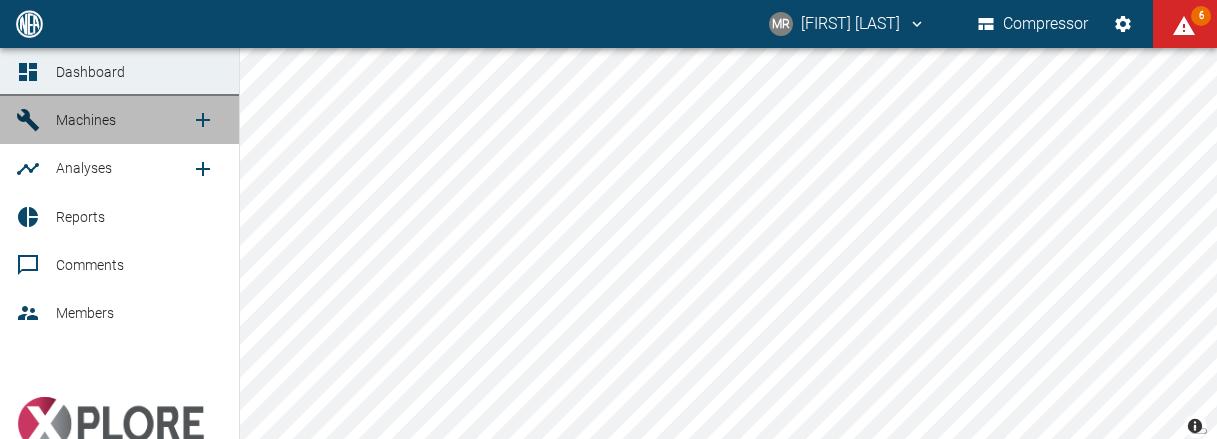click 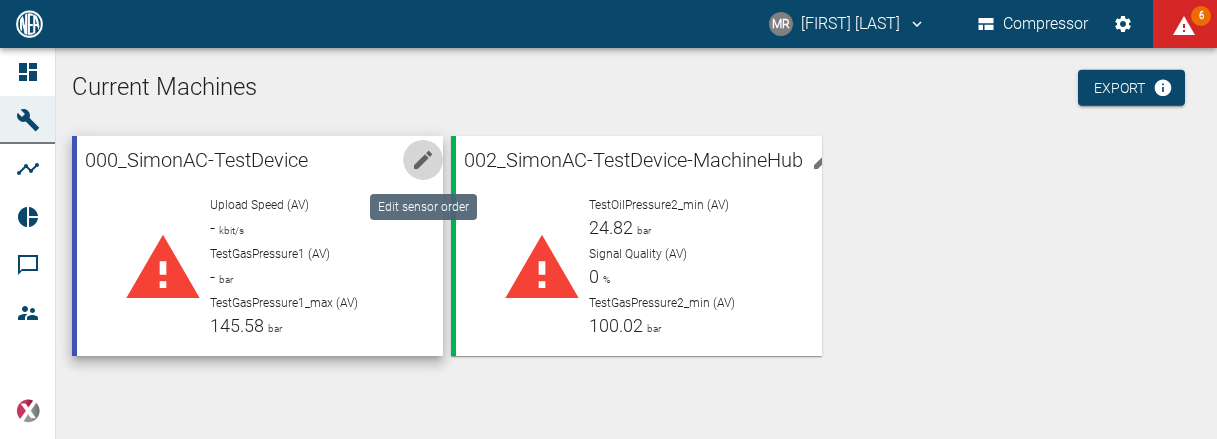 click 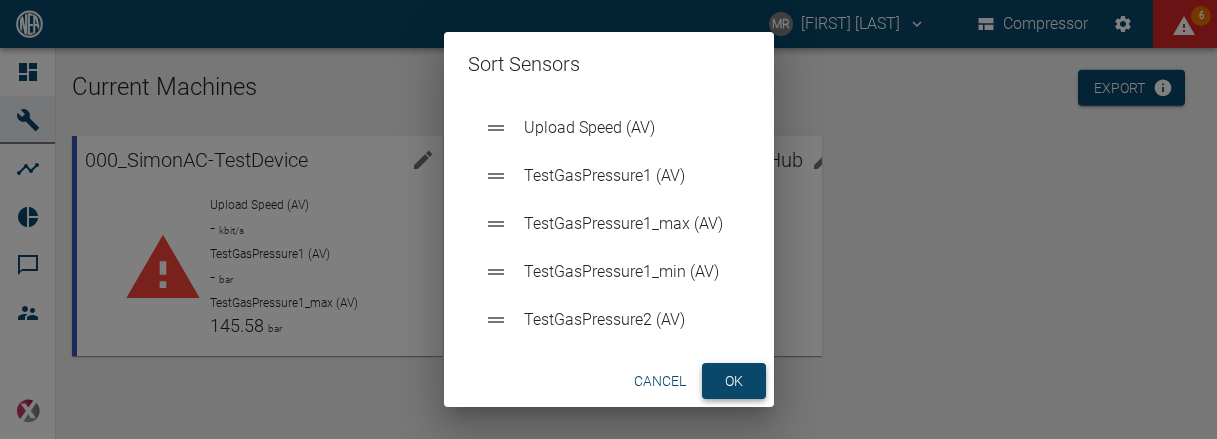 click on "ok" at bounding box center (734, 381) 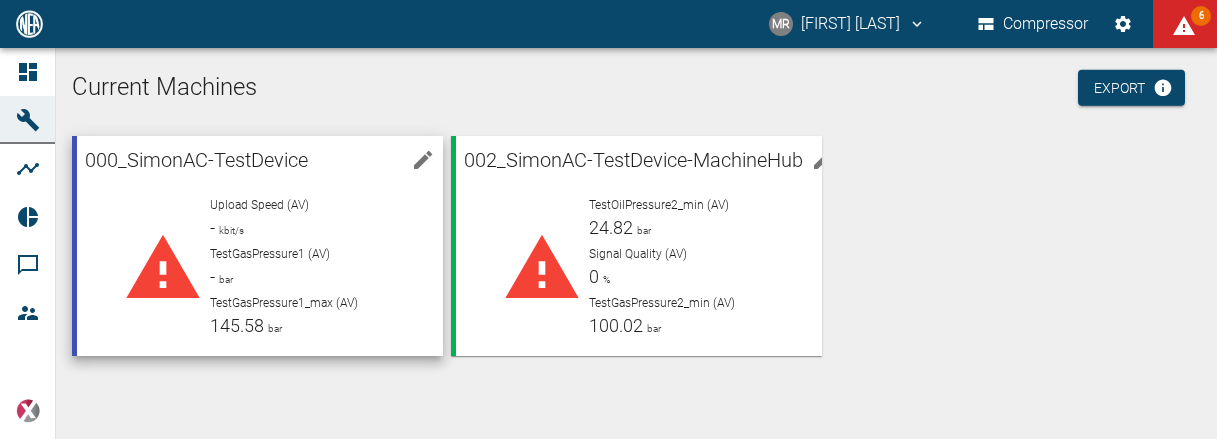 click on "000_SimonAC-TestDevice" at bounding box center [244, 160] 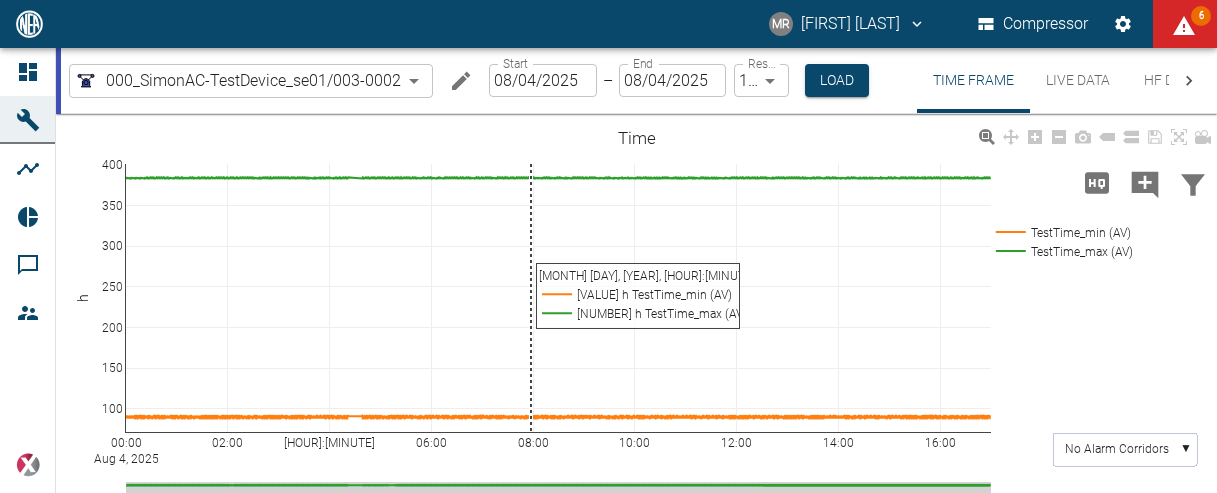 click on "MR Manuel Remlinger Compressor 6 Dashboard Machines Analyses Reports Comments Members powered by Time Frame Live Data HF Data System 000_SimonAC-TestDevice_se01/003-0002 [UUID] Time Frame Live Data HF Data System 000_SimonAC-TestDevice_se01/003-0002 [UUID] Start 08/04/[YEAR] Start – End 08/04/[YEAR] End Resolution 1 Second 1sec Resolution Load Time Frame Live Data HF Data System 00:00 Aug 4, [YEAR] 02:00 04:00 06:00 08:00 10:00 12:00 14:00 16:00 100 150 200 250 300 350 400 TestTime_min (AV) TestTime_max (AV) Time h Time No Alarm Corridors ▼ Aug 4, [YEAR], [TIME] [VALUE] h TestTime_min (AV) [VALUE] h TestTime_max (AV) 00:00 Aug 4, [YEAR] 02:00 04:00 06:00 08:00 10:00 12:00 14:00 16:00 0 100 200 300 400 TestGasPressure1_max (AV) TestGasPressure2_max (AV) TestOilPressure1_min (AV) TestOilPressure1_max (AV) TestOilPressure2_min (AV) TestGasPressure2_min (AV) TestOilPressure2_max (AV) TestGasPressure1_min (AV) Pressure bar Time 00:00 Aug 4, [YEAR] 02:00 04:00 06:00 08:00 10:00 12:00 14:00 16:00 0 100 200 300 400 0%" at bounding box center [608, 246] 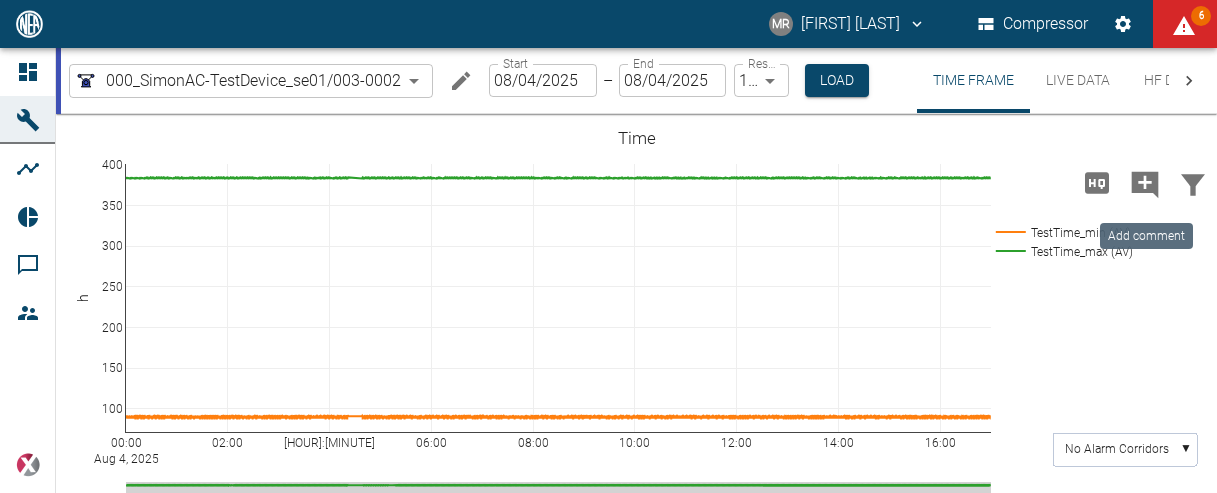 click 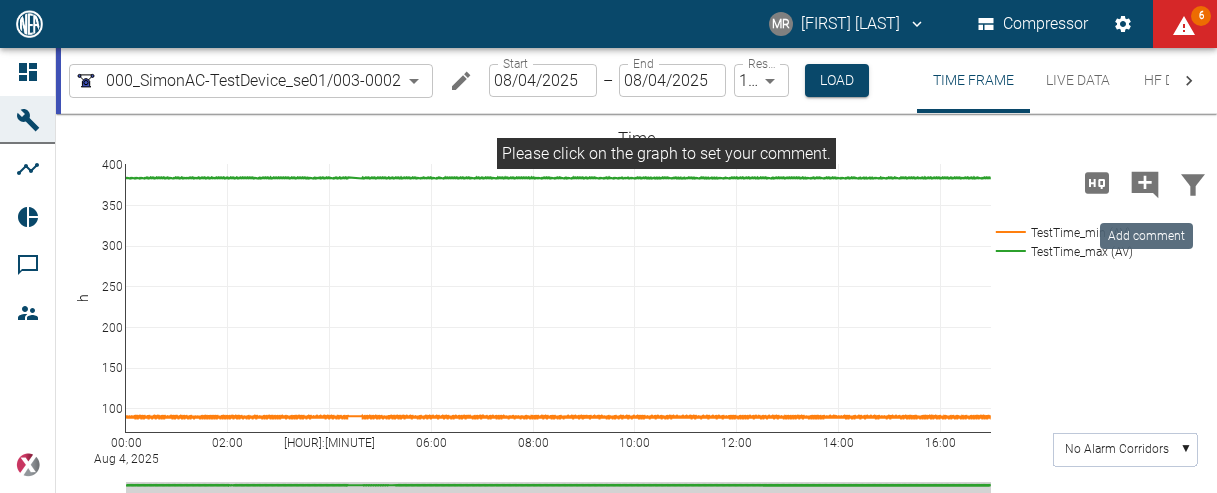 click 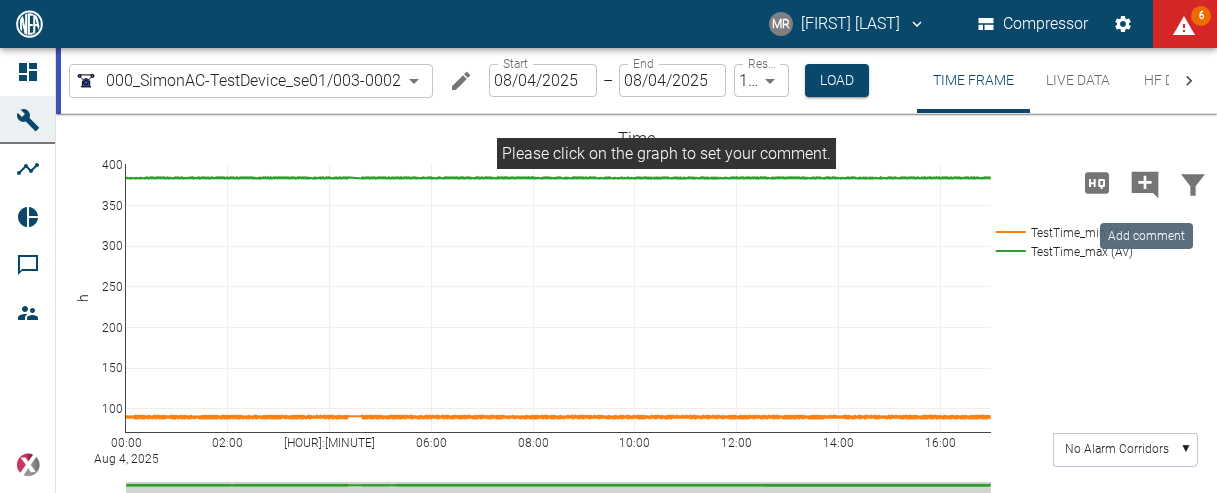 click 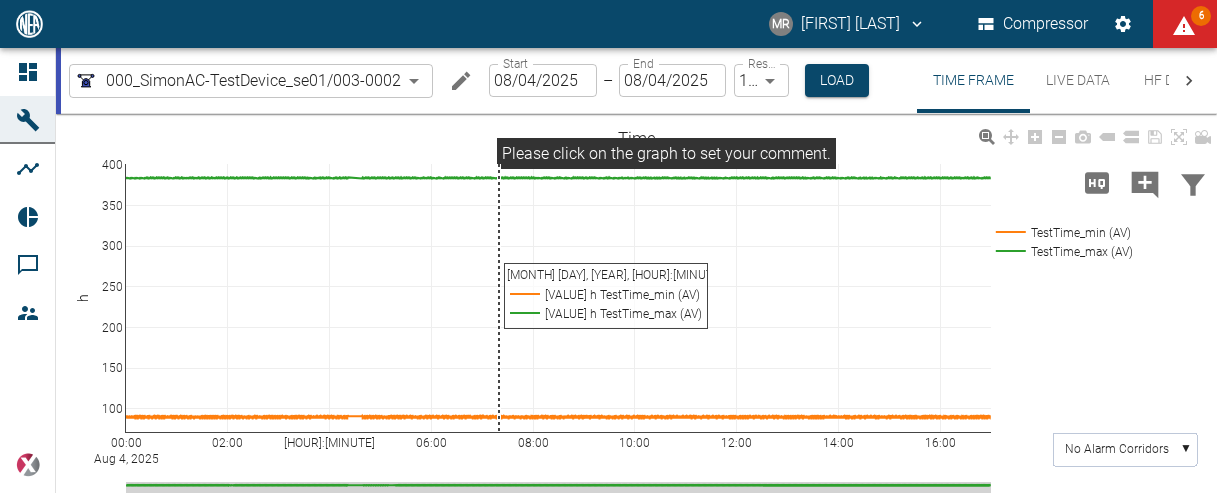 click on "MR Manuel Remlinger Compressor 6 Dashboard Machines Analyses Reports Comments Members powered by Time Frame Live Data HF Data System 000_SimonAC-TestDevice_se01/003-0002 [UUID] Time Frame Live Data HF Data System 000_SimonAC-TestDevice_se01/003-0002 [UUID] Start 08/04/[YEAR] Start – End 08/04/[YEAR] End Resolution 1 Second 1sec Resolution Load Time Frame Live Data HF Data System 00:00 Aug 4, [YEAR] 02:00 04:00 06:00 08:00 10:00 12:00 14:00 16:00 100 150 200 250 300 350 400 TestTime_min (AV) TestTime_max (AV) Time h Please click on the graph to set your comment. Time No Alarm Corridors ▼ Aug 4, [YEAR], [TIME] [VALUE] h TestTime_min (AV) [VALUE] h TestTime_max (AV) 00:00 Aug 4, [YEAR] 02:00 04:00 06:00 08:00 10:00 12:00 14:00 16:00 0 100 200 300 400 TestGasPressure1_max (AV) TestGasPressure2_max (AV) TestOilPressure1_min (AV) TestOilPressure1_max (AV) TestOilPressure2_min (AV) TestGasPressure2_min (AV) Pressure bar Time 0" at bounding box center [608, 246] 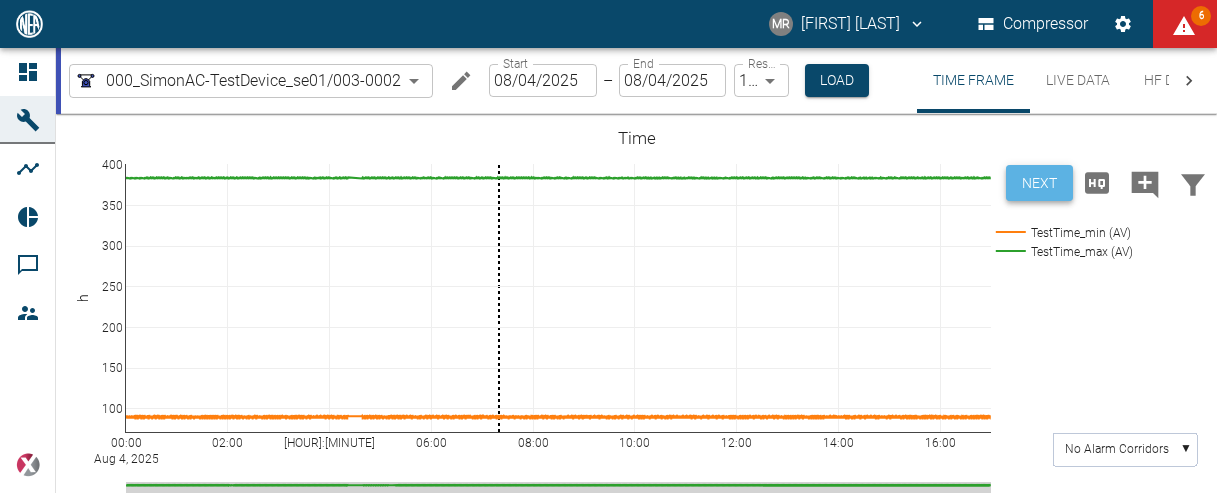 click on "Next" at bounding box center (1039, 183) 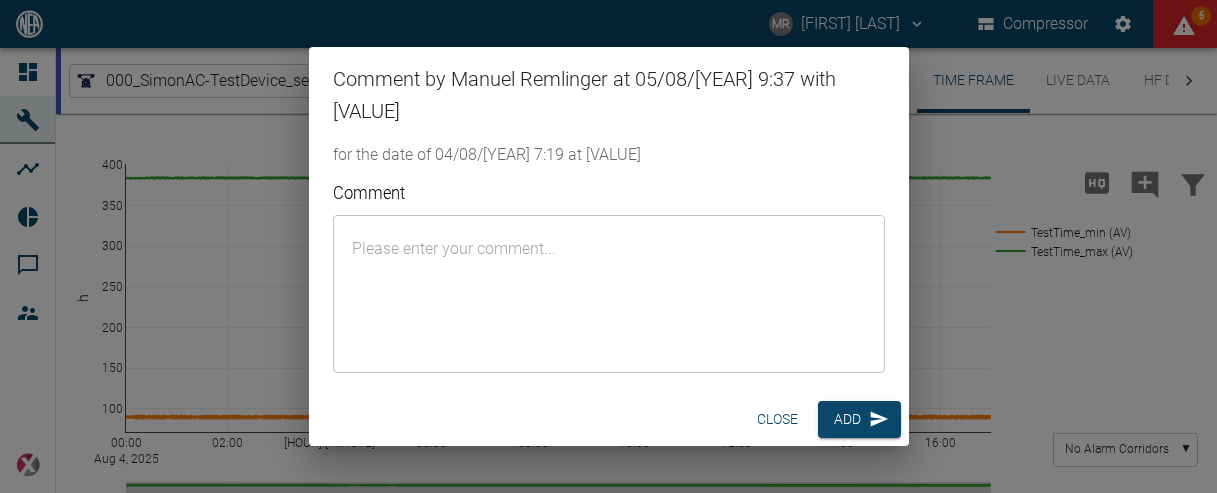click on "Comment" at bounding box center (609, 294) 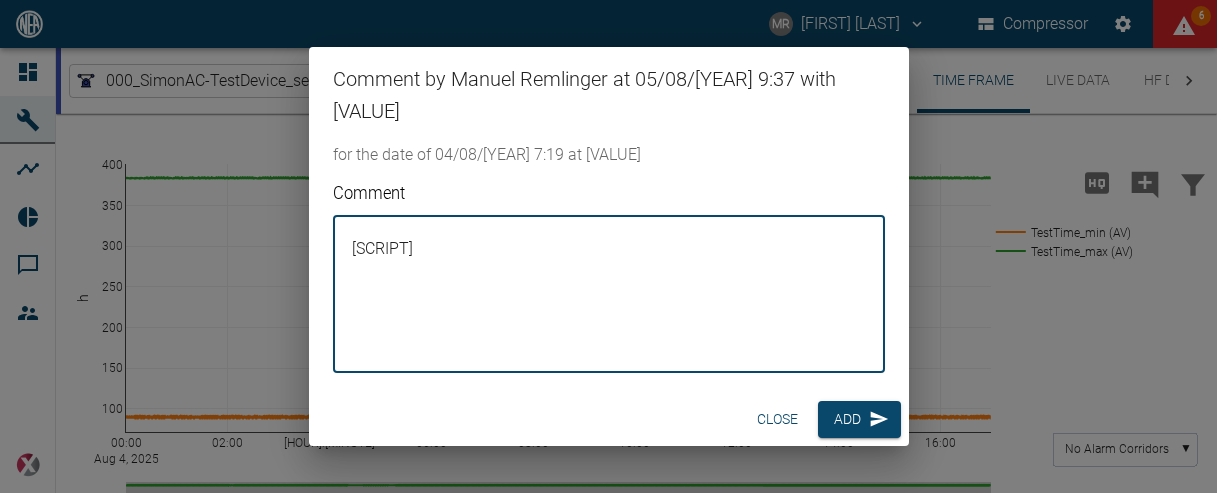 drag, startPoint x: 614, startPoint y: 243, endPoint x: 186, endPoint y: 246, distance: 428.01053 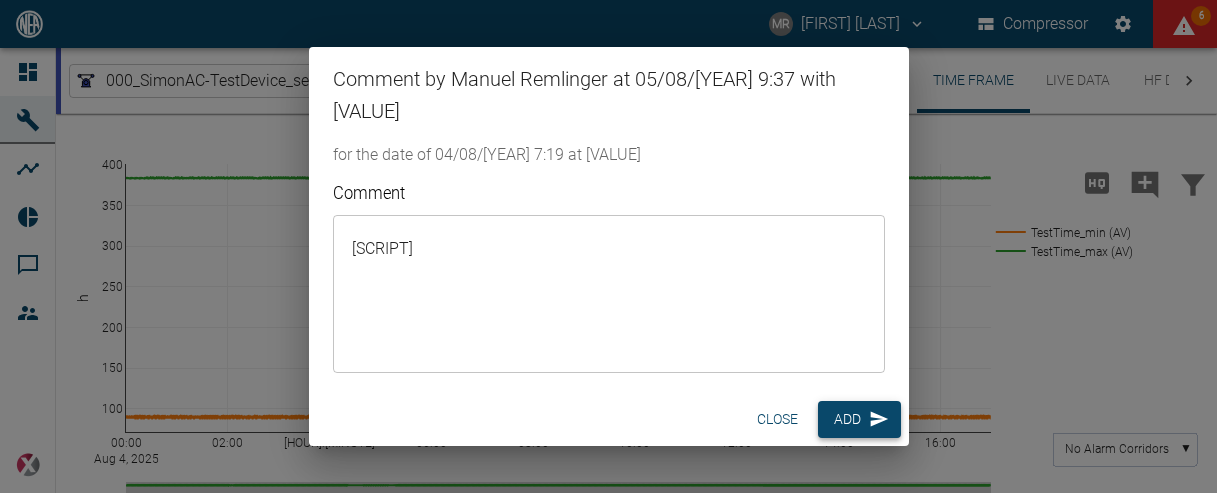 click on "Add" at bounding box center (859, 419) 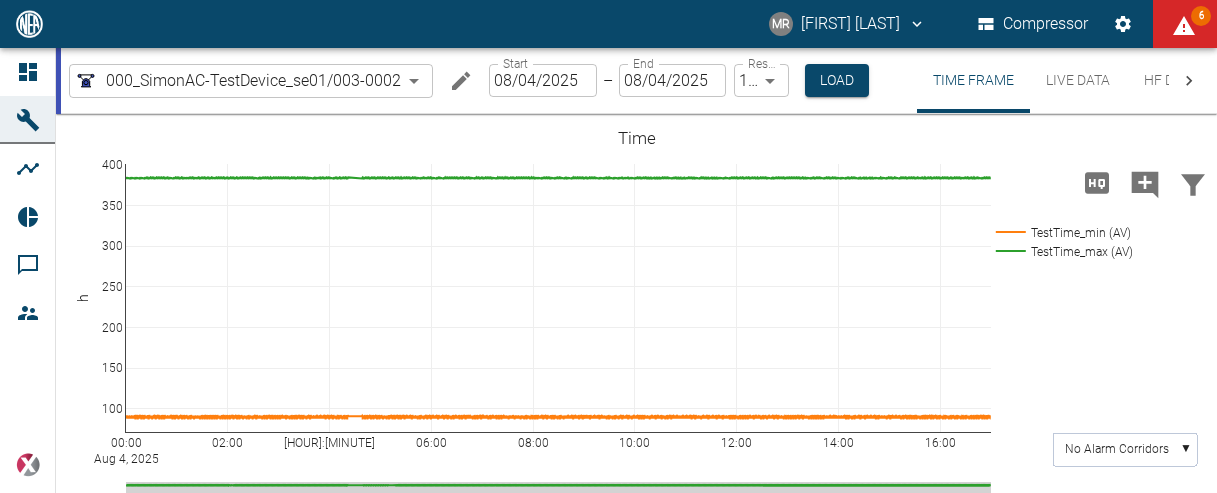 click 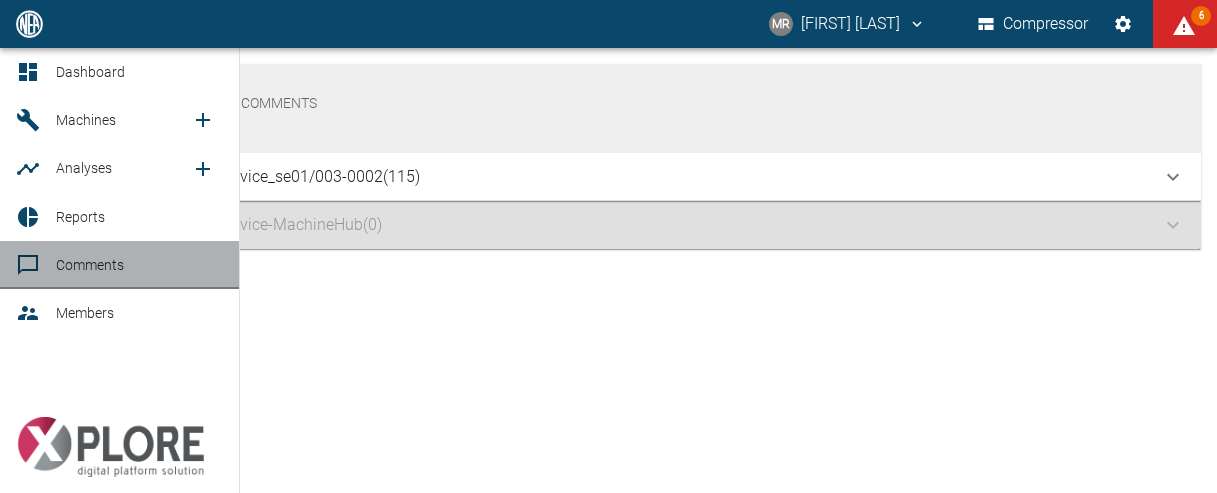 click on "Comments" at bounding box center [139, 265] 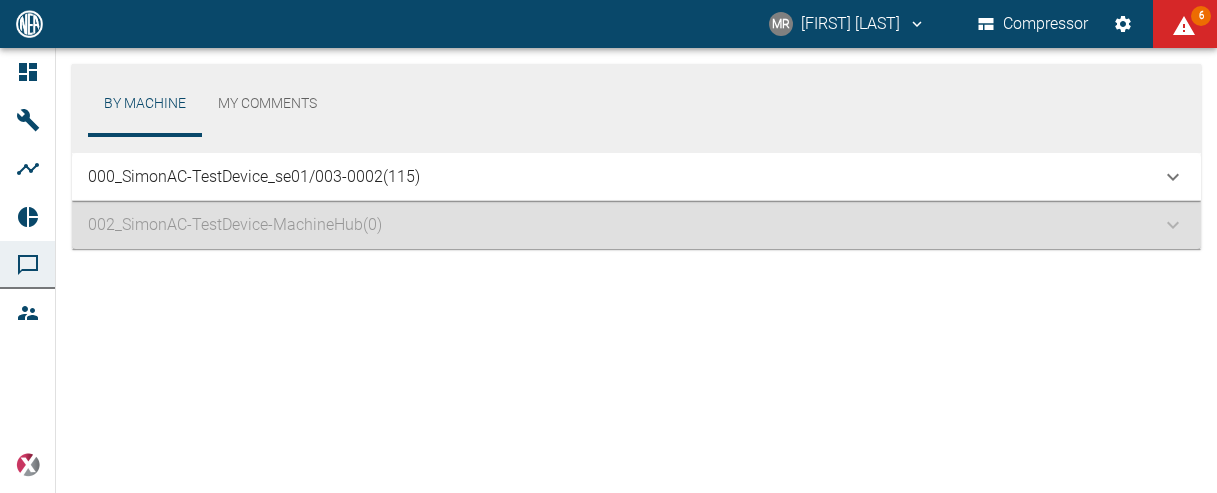 click on "000_SimonAC-TestDevice_se01/003-0002 ([VALUE])" at bounding box center [624, 177] 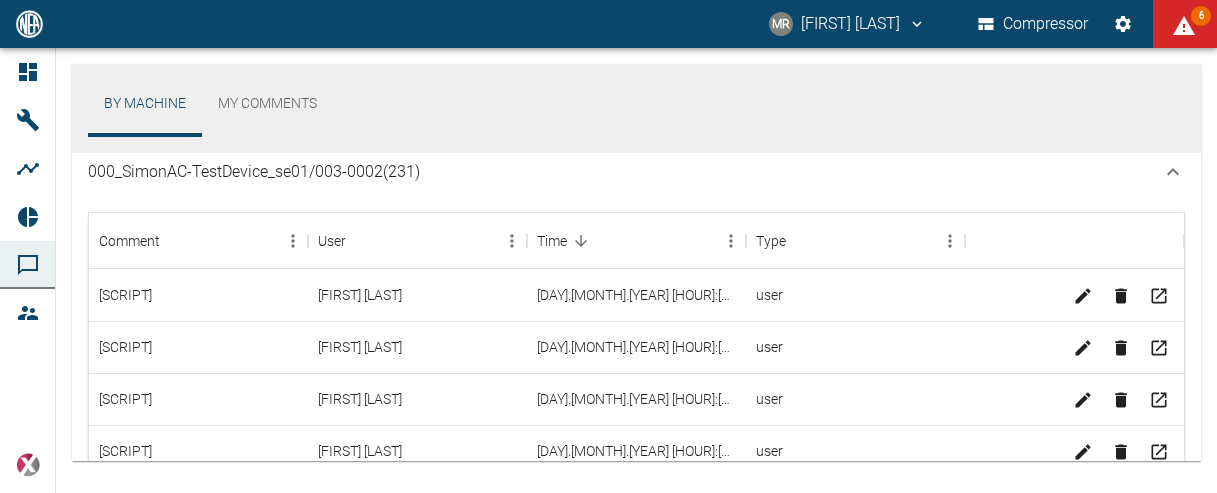 scroll, scrollTop: 0, scrollLeft: 0, axis: both 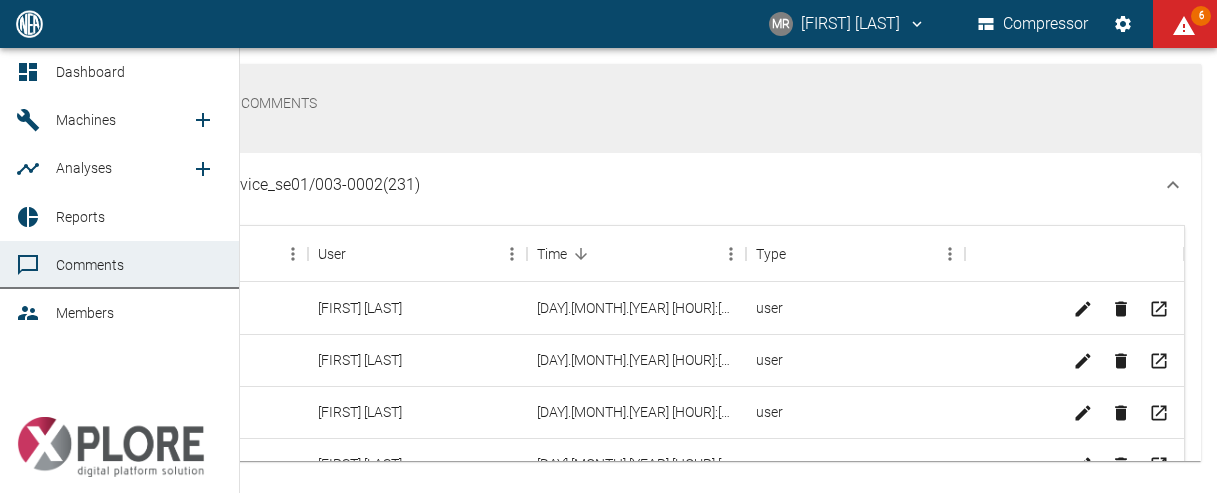 click 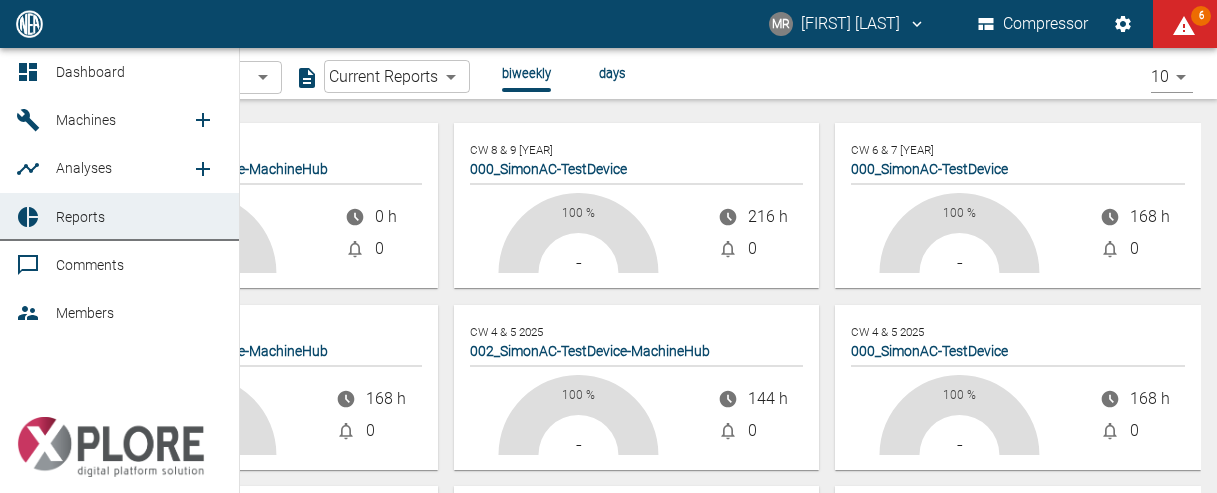 click on "Machines" at bounding box center [119, 120] 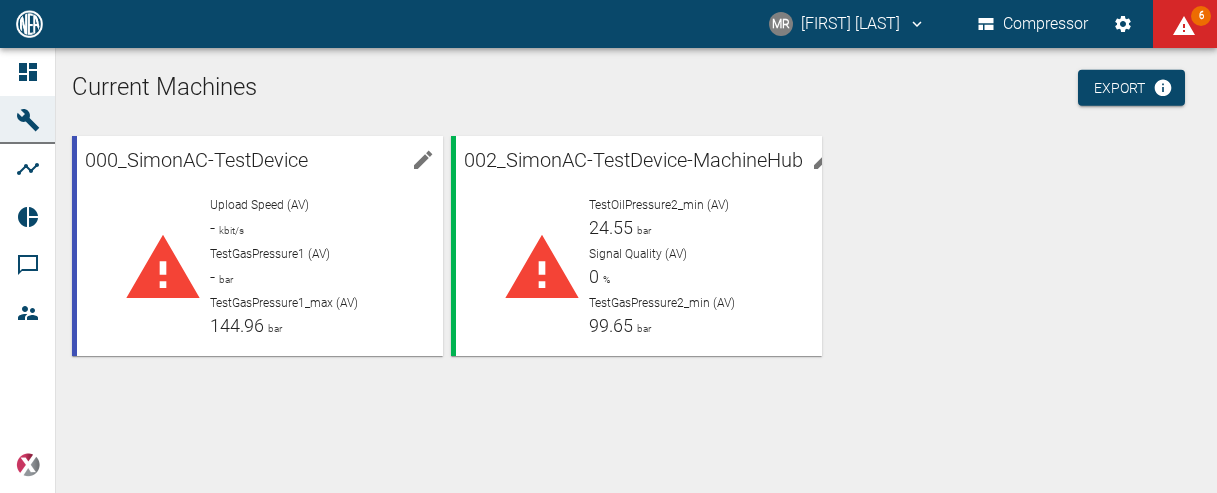 click on "Current Machines" at bounding box center (636, 88) 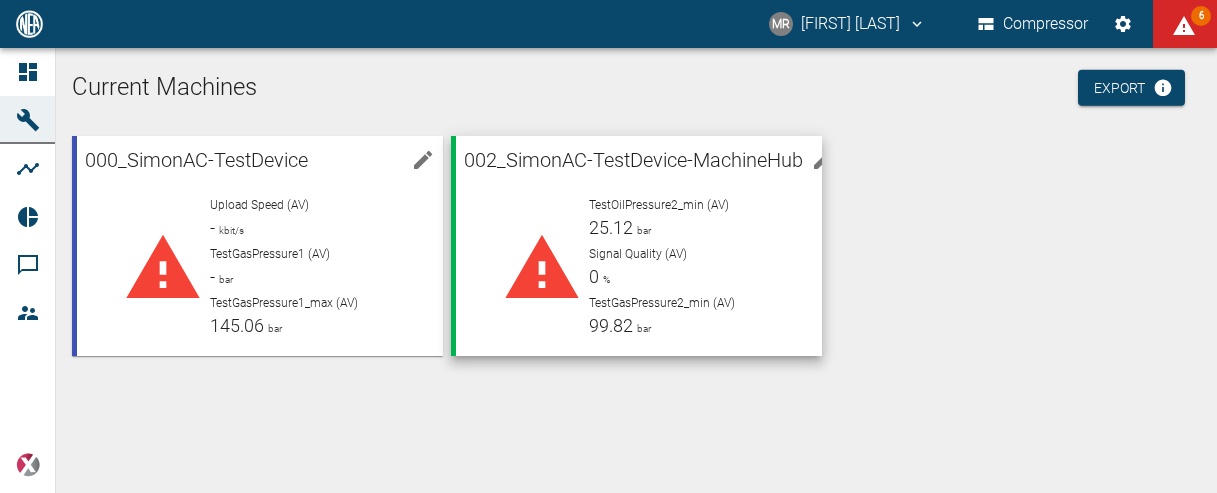 click on "TestOilPressure2_min (AV) 25.12 bar" at bounding box center (697, 218) 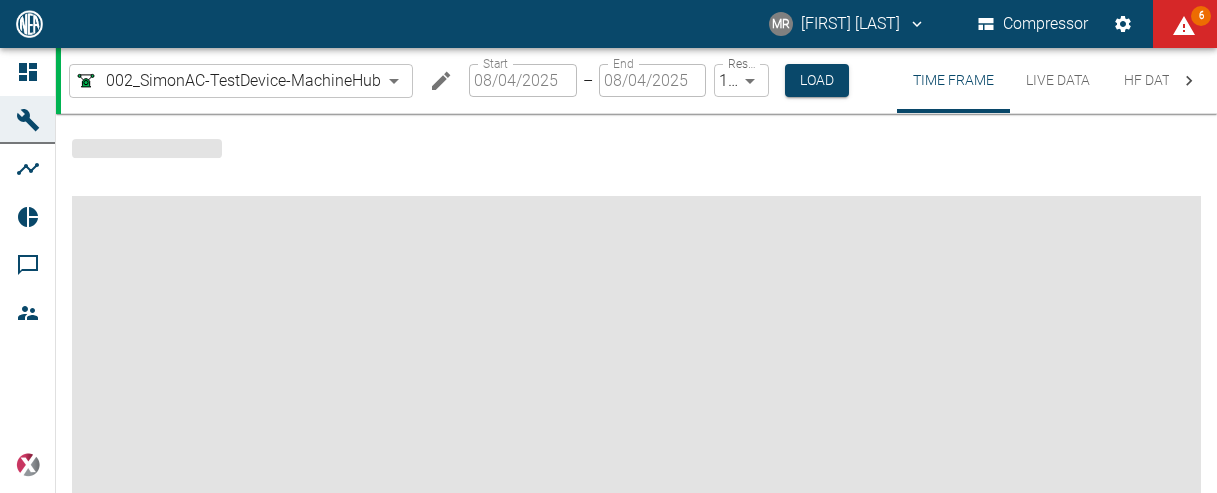 click on "MR [LAST] [LAST] Compressor 6 Dashboard Machines Analyses Reports Comments Members powered by Time Frame Live Data HF Data System 002_SimonAC-TestDevice-MachineHub ba25b5b8-beb6-4026-a6e0-13ebbd272c82 ​ Time Frame Live Data HF Data System 002_SimonAC-TestDevice-MachineHub ba25b5b8-beb6-4026-a6e0-13ebbd272c82 ​ Start 08/04/[YEAR] Start  –  End 08/04/[YEAR] End Resolution 1 Second 1sec Resolution Load Time Frame Live Data HF Data System" at bounding box center (608, 246) 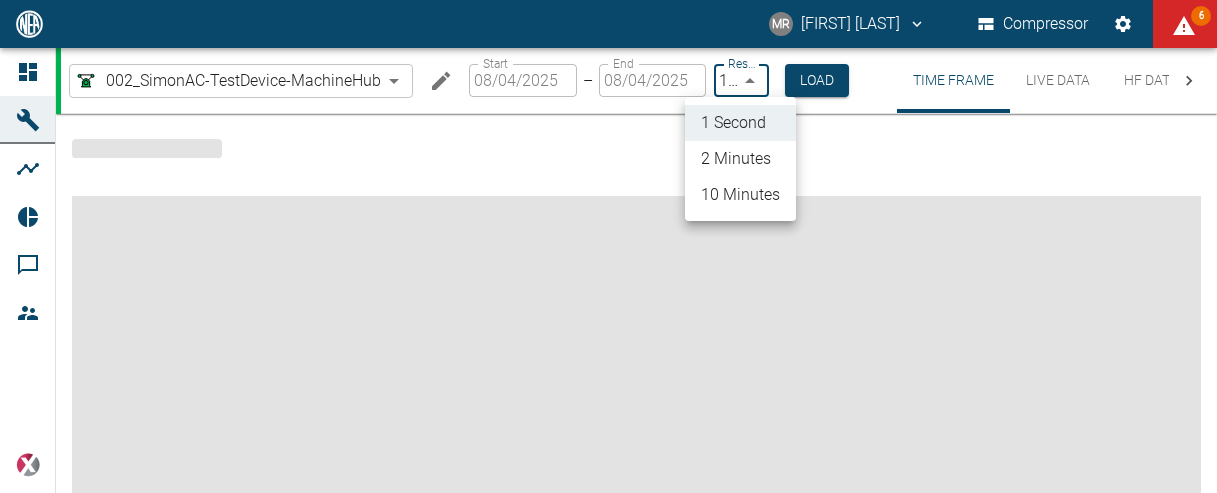 click on "2 Minutes" at bounding box center [740, 159] 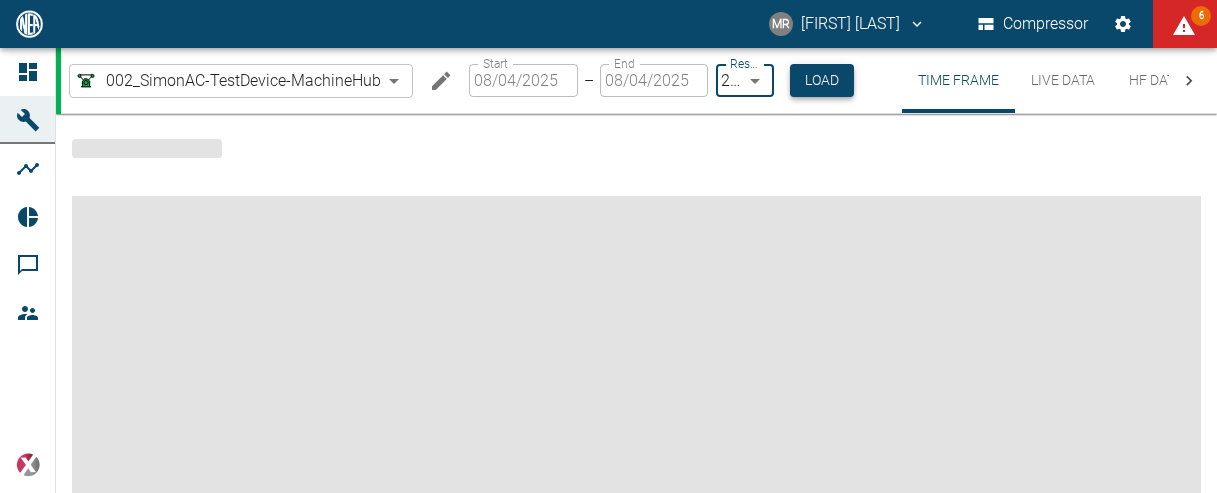 click on "Load" at bounding box center (822, 80) 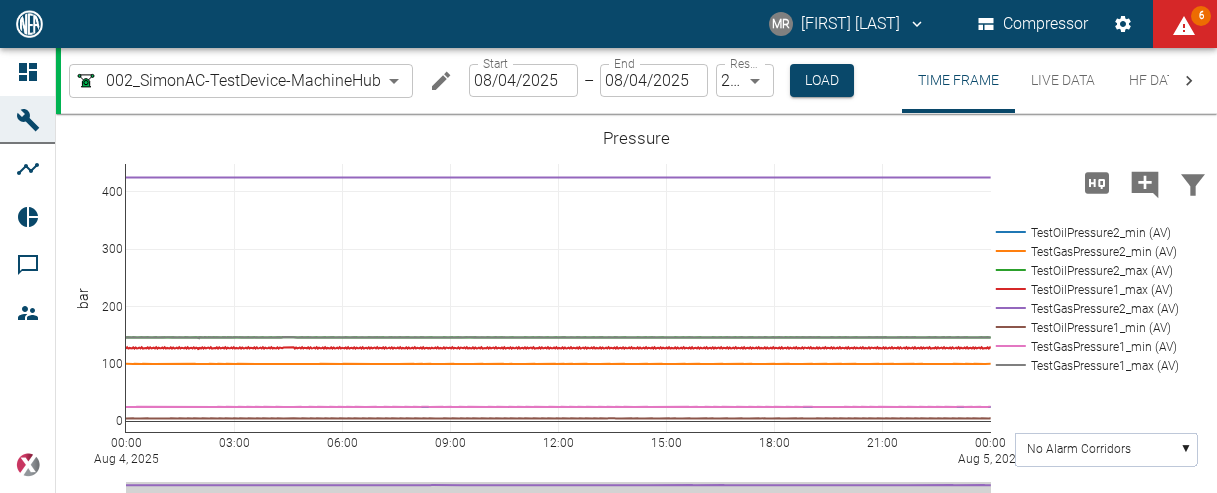 click on "MR Manuel Remlinger Compressor 6 Dashboard Machines Analyses Reports Comments Members powered by Time Frame Live Data HF Data System 002_SimonAC-TestDevice-MachineHub [UUID] Time Frame Live Data HF Data System 002_SimonAC-TestDevice-MachineHub [UUID] Start 08/04/[YEAR] Start – End 08/04/[YEAR] End Resolution 2 Minutes 2min Resolution Load Time Frame Live Data HF Data System 00:00 Aug 4, [YEAR] 03:00 06:00 09:00 12:00 15:00 18:00 21:00 00:00 Aug 5, [YEAR] 0 100 200 300 400 TestOilPressure2_min (AV) TestGasPressure2_min (AV) TestOilPressure2_max (AV) TestOilPressure1_max (AV) TestGasPressure2_max (AV) TestOilPressure1_min (AV) TestGasPressure1_min (AV) TestGasPressure1_max (AV) Pressure bar Time No Alarm Corridors ▼ 00:00 Aug 4, [YEAR] 03:00 06:00 09:00 12:00 15:00 18:00 21:00 00:00 Aug 5, [YEAR] 0 500 1000 1500 2000 AdditionalChannel2_min (AV) AdditionalChannel1_max (AV) AdditionalChannel1_min (AV) AdditionalChannel2_max (AV) Percentage % Time 00:00" at bounding box center [608, 246] 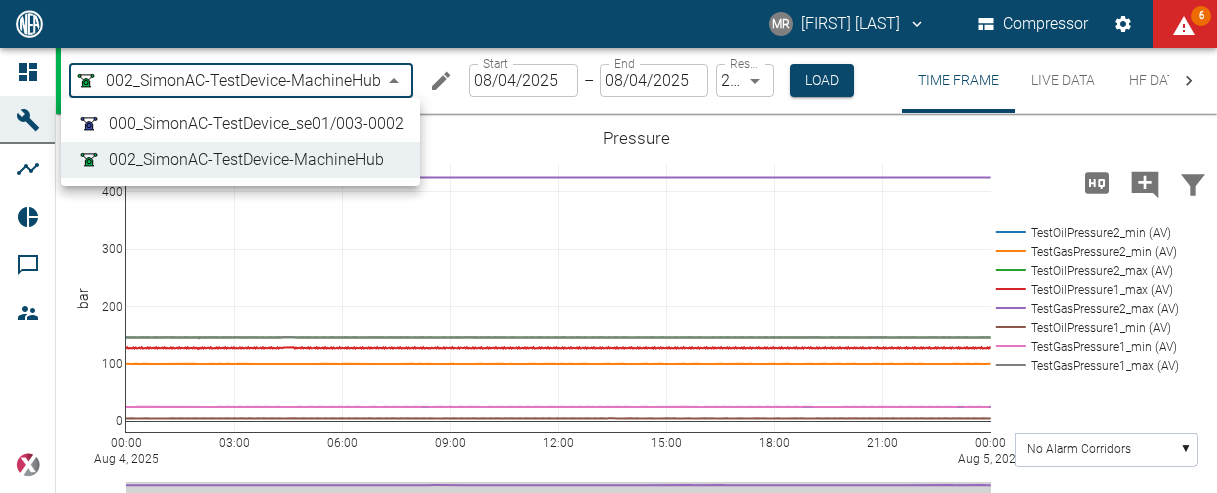 click at bounding box center [608, 246] 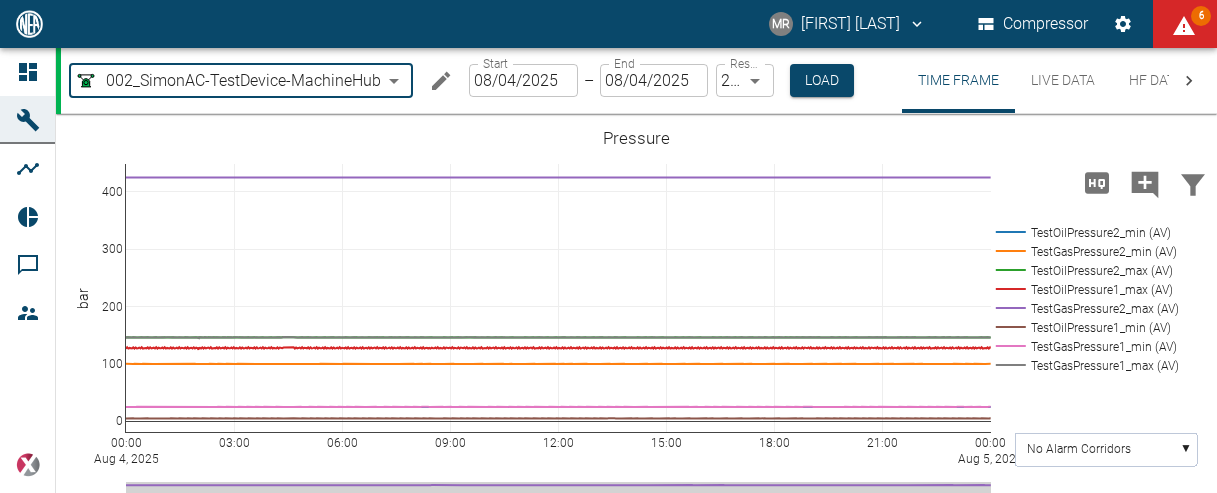 click 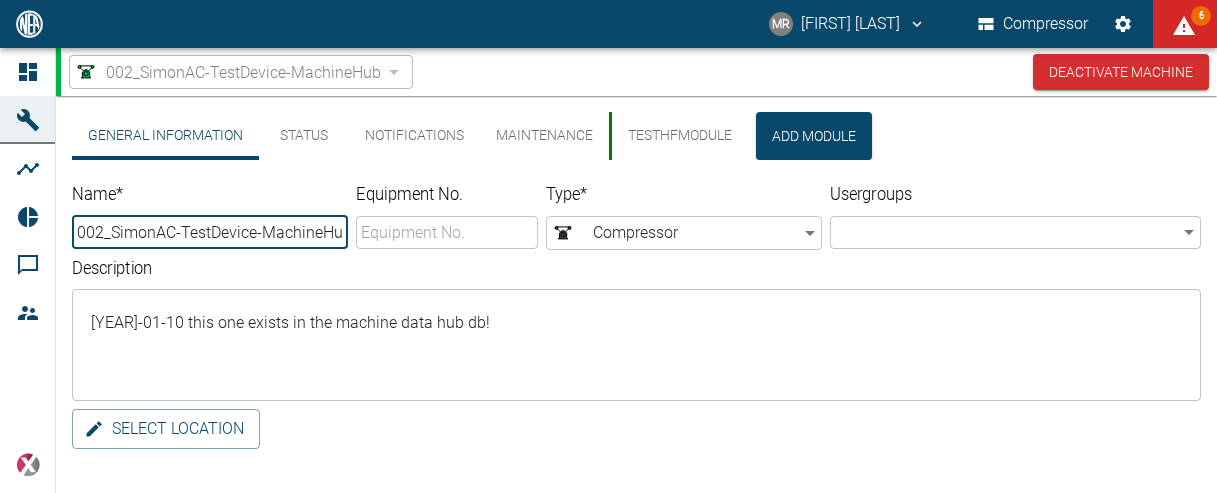 click on "002_SimonAC-TestDevice-MachineHub" at bounding box center (210, 232) 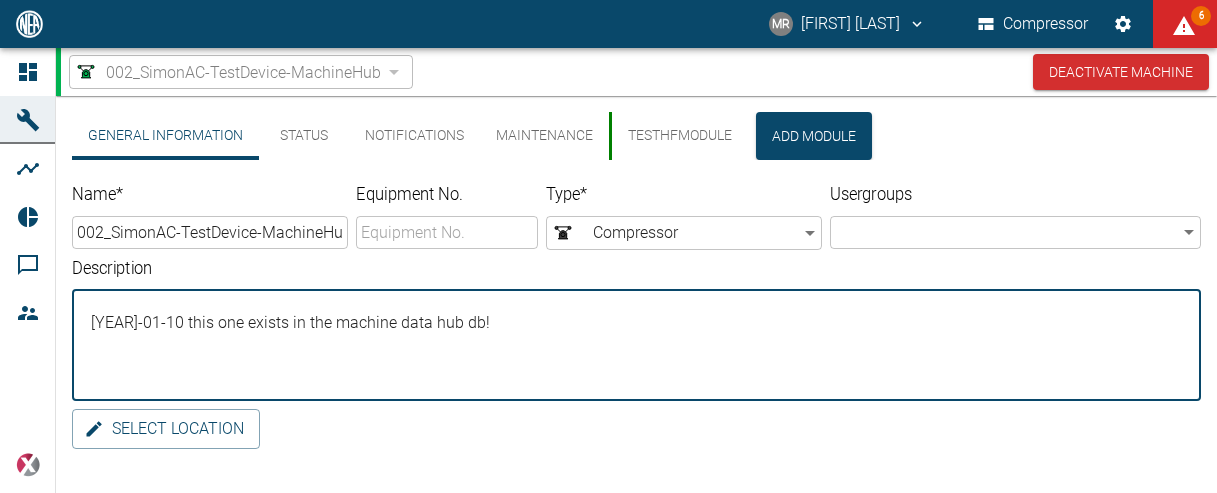 click on "[YEAR]-01-10 this one exists in the machine data hub db!" at bounding box center [636, 345] 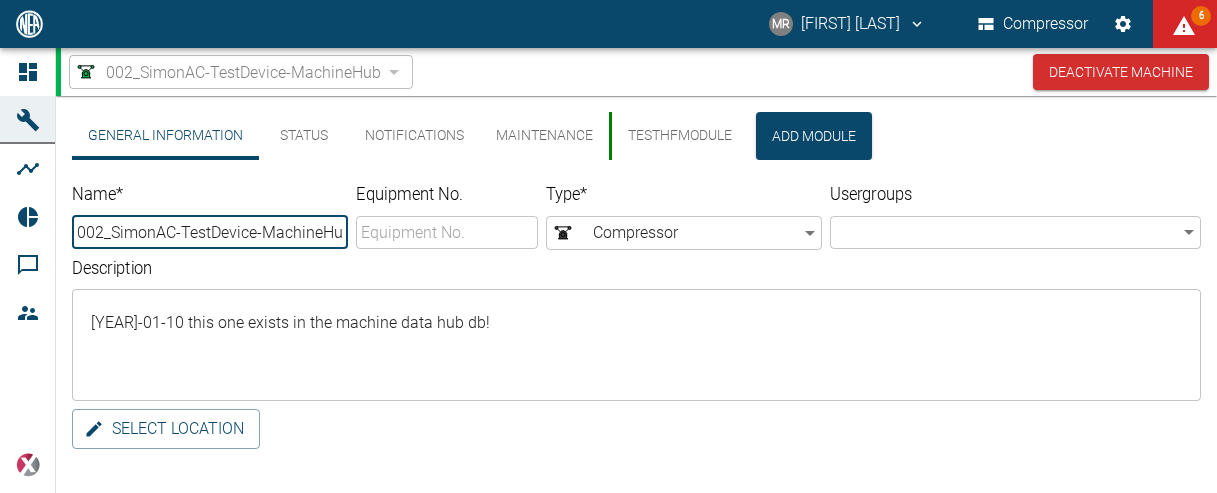 click on "002_SimonAC-TestDevice-MachineHub" at bounding box center [210, 232] 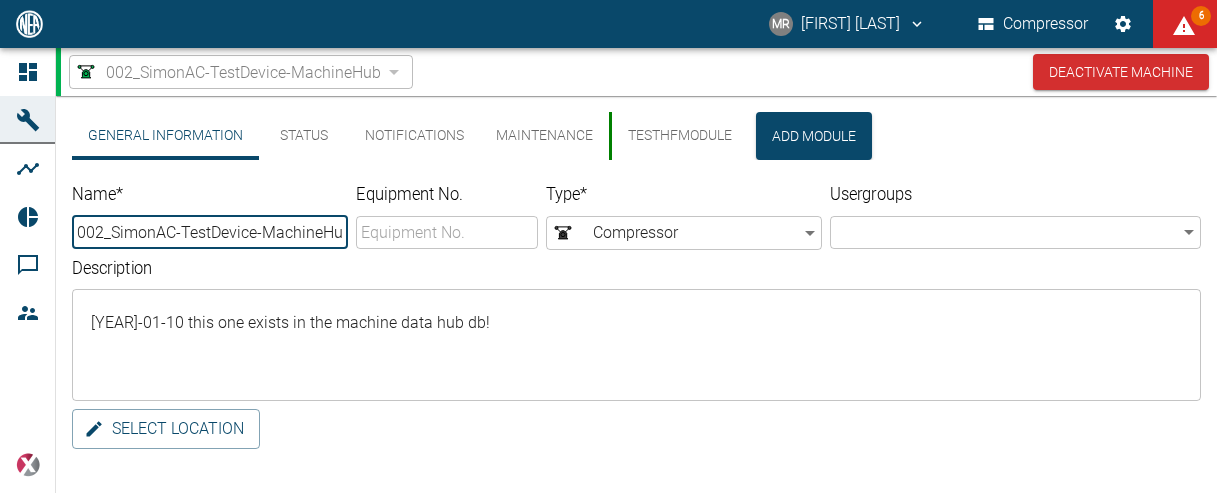 scroll, scrollTop: 0, scrollLeft: 8, axis: horizontal 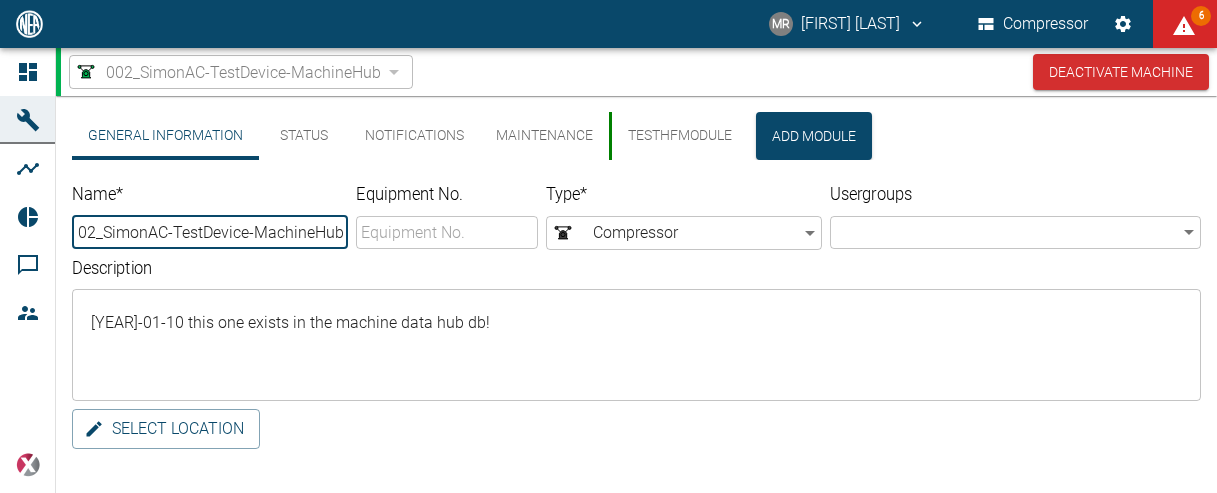 drag, startPoint x: 113, startPoint y: 234, endPoint x: 560, endPoint y: 235, distance: 447.00113 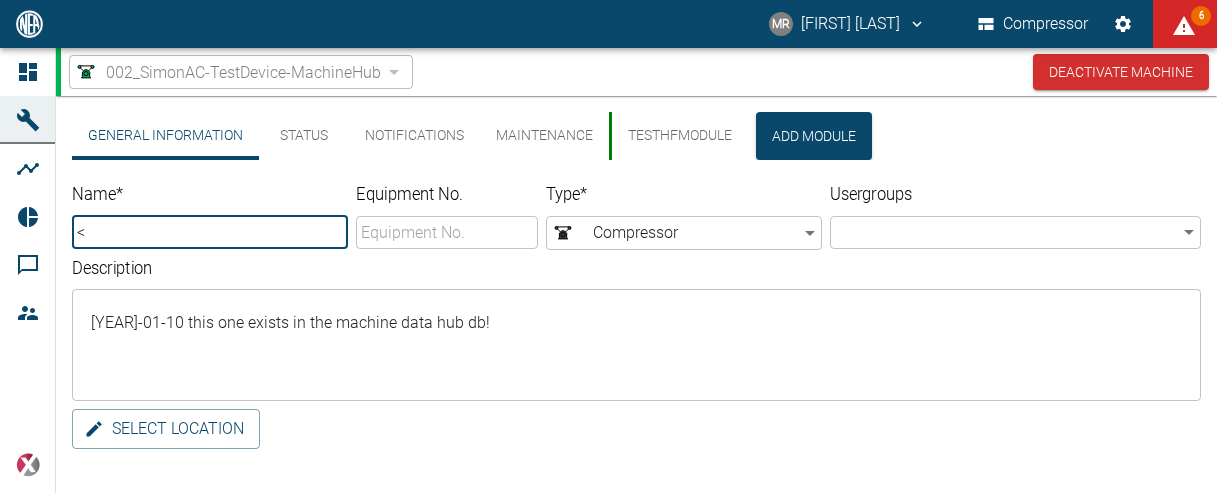 click on "<" at bounding box center [210, 232] 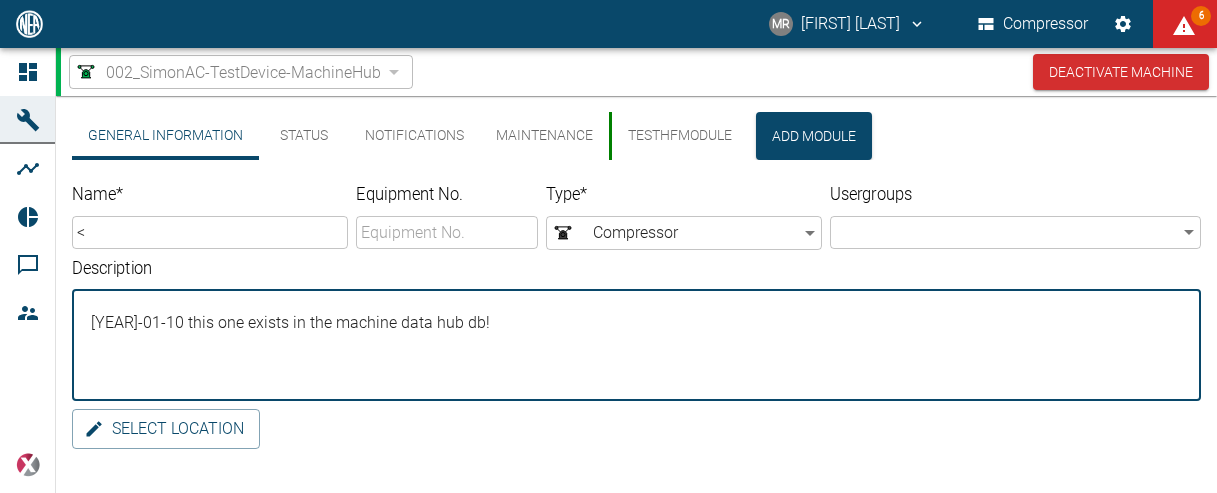 scroll, scrollTop: 0, scrollLeft: 0, axis: both 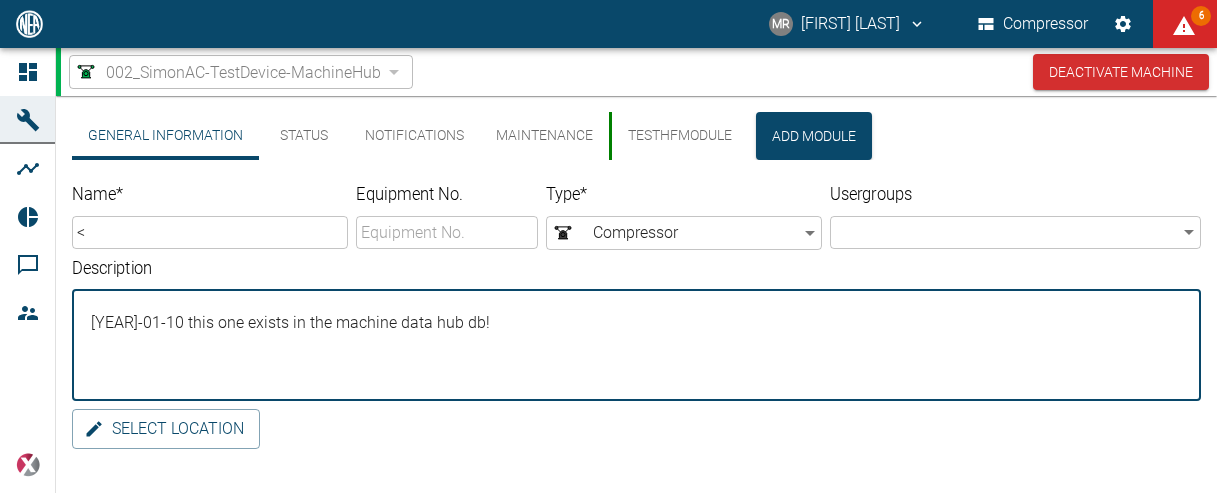 click on "<" at bounding box center (210, 232) 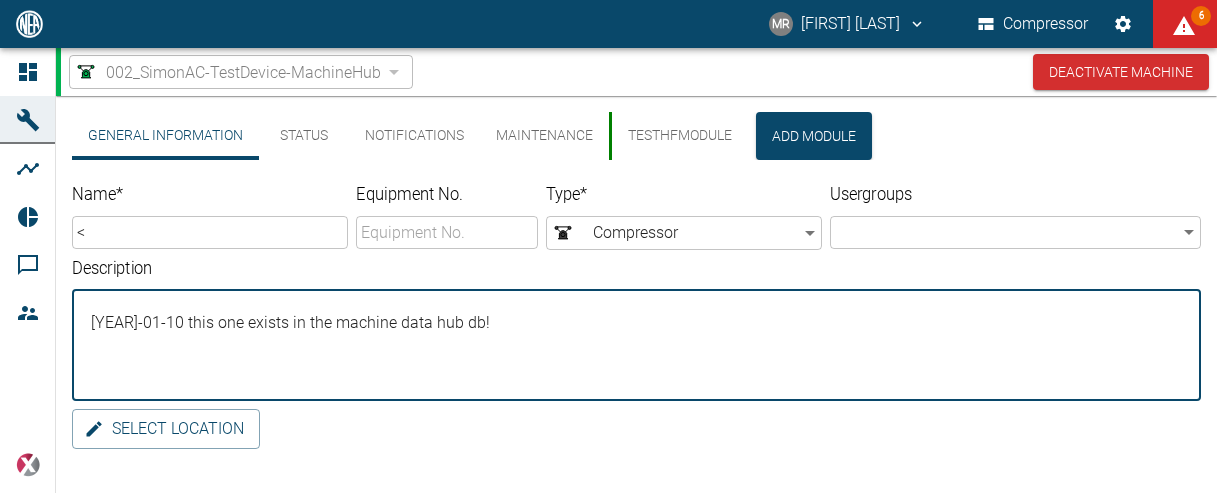 click on "[YEAR]-01-10 this one exists in the machine data hub db!" at bounding box center (636, 345) 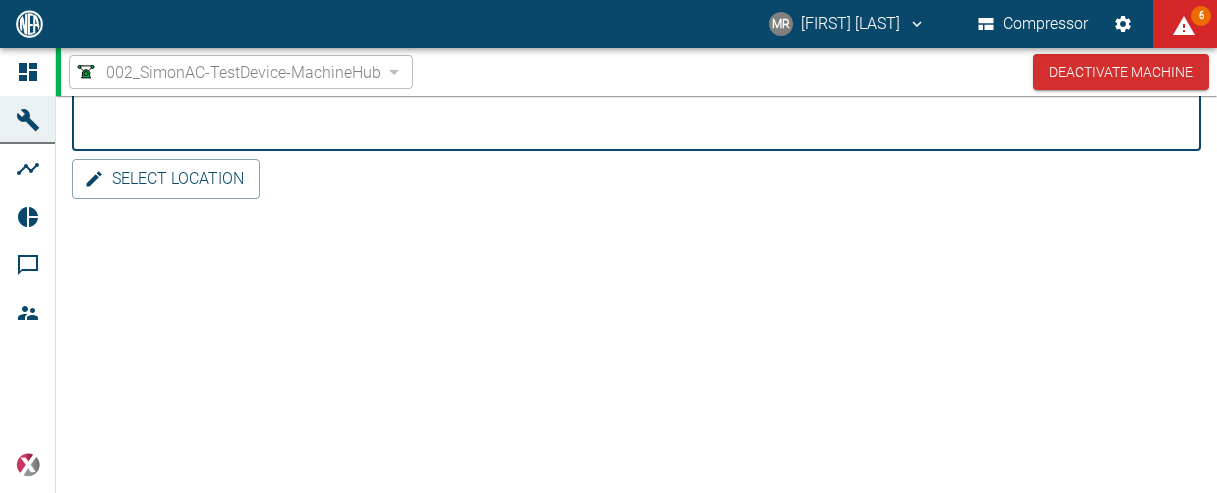 scroll, scrollTop: 478, scrollLeft: 0, axis: vertical 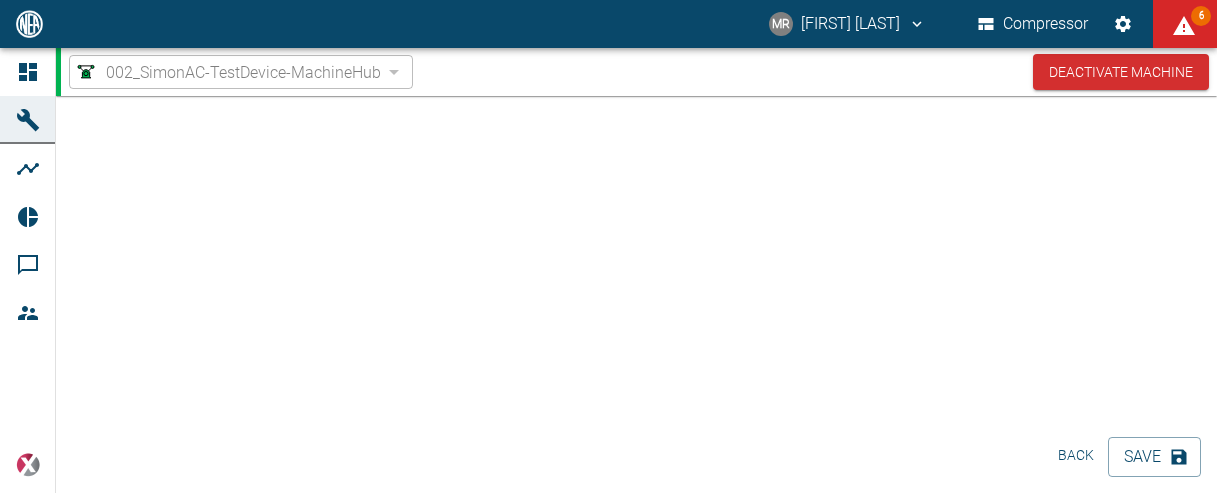 click on "Back" at bounding box center [1076, 455] 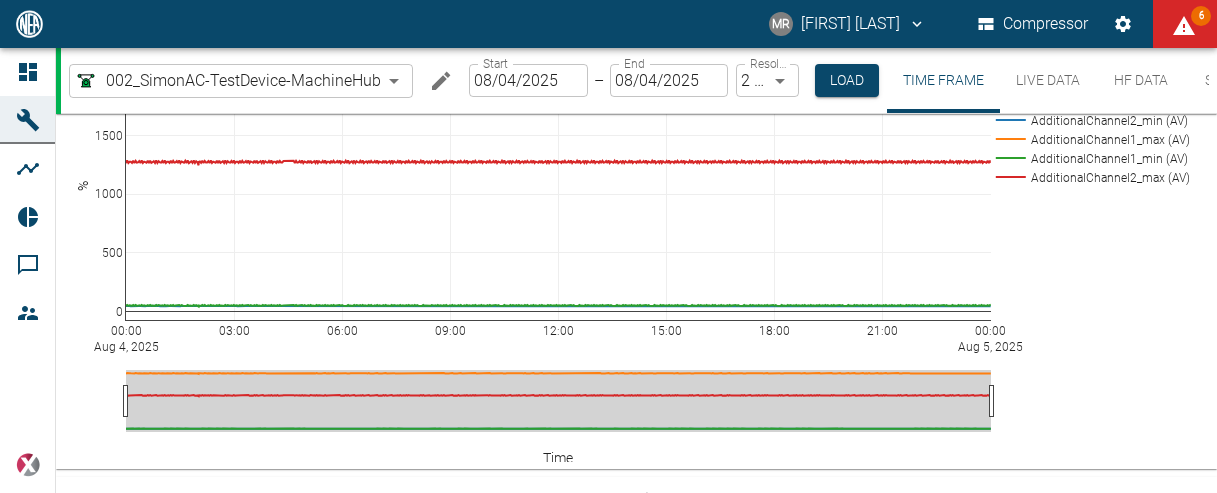 scroll, scrollTop: 504, scrollLeft: 0, axis: vertical 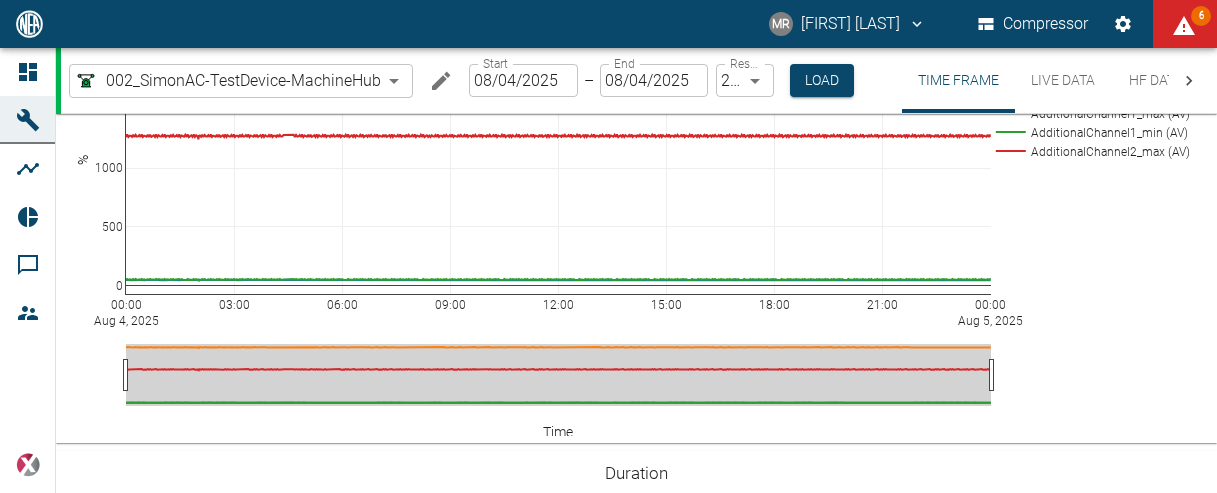 drag, startPoint x: 1065, startPoint y: 250, endPoint x: 1075, endPoint y: 243, distance: 12.206555 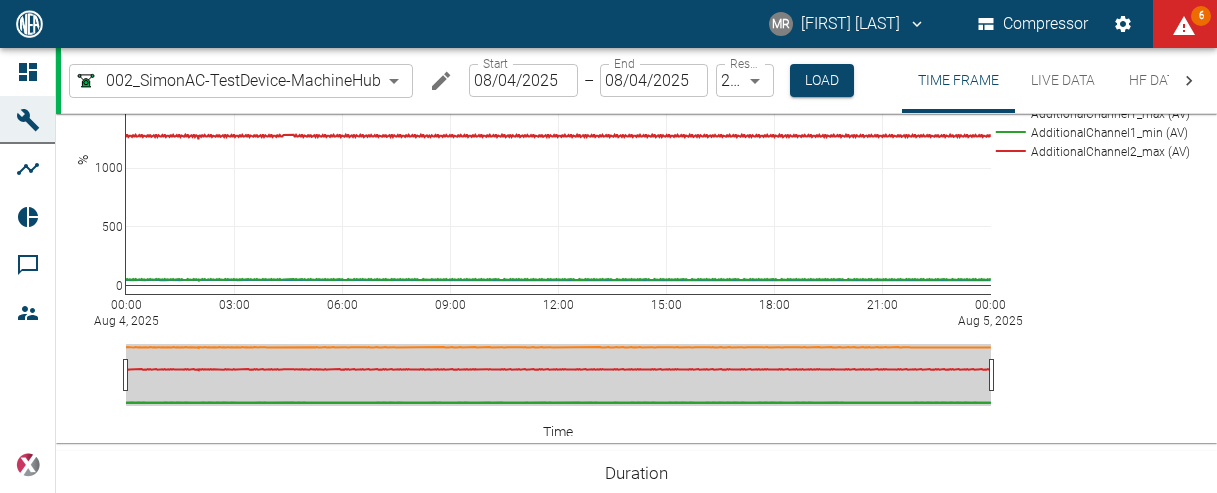 click on "08/04/2025" at bounding box center [523, 80] 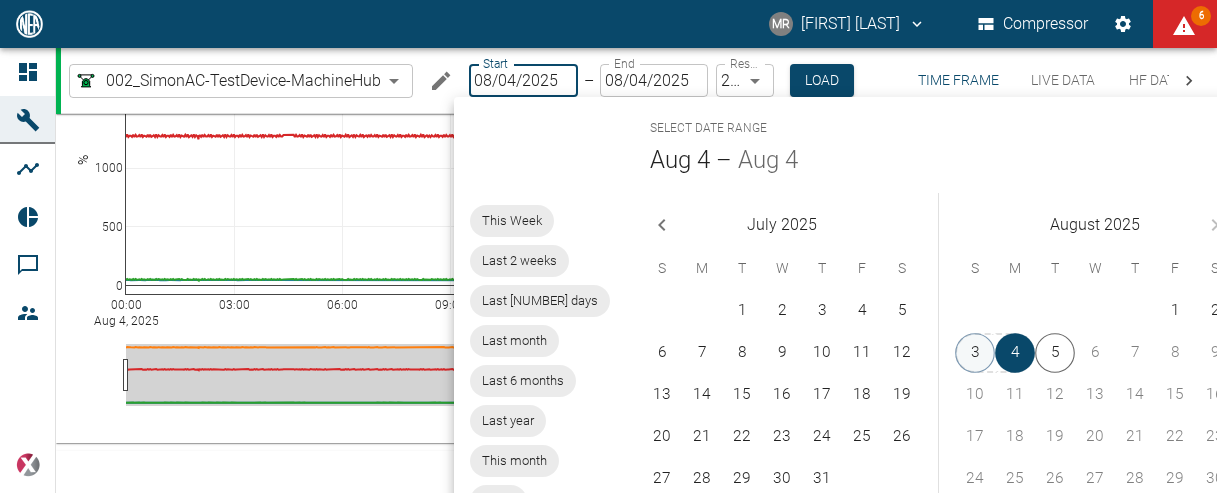 click on "3" at bounding box center [975, 353] 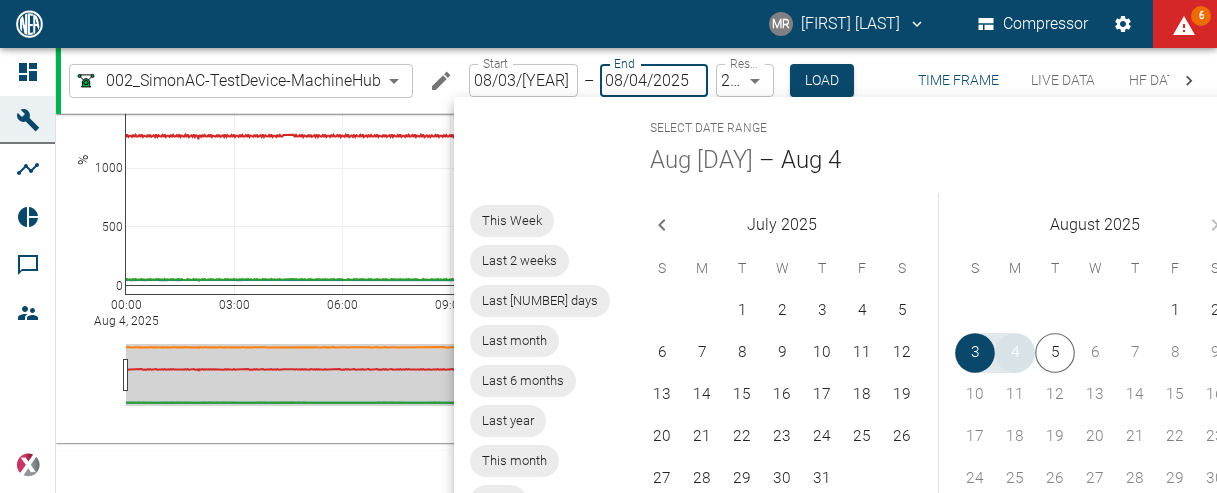 type on "08/03/[YEAR]" 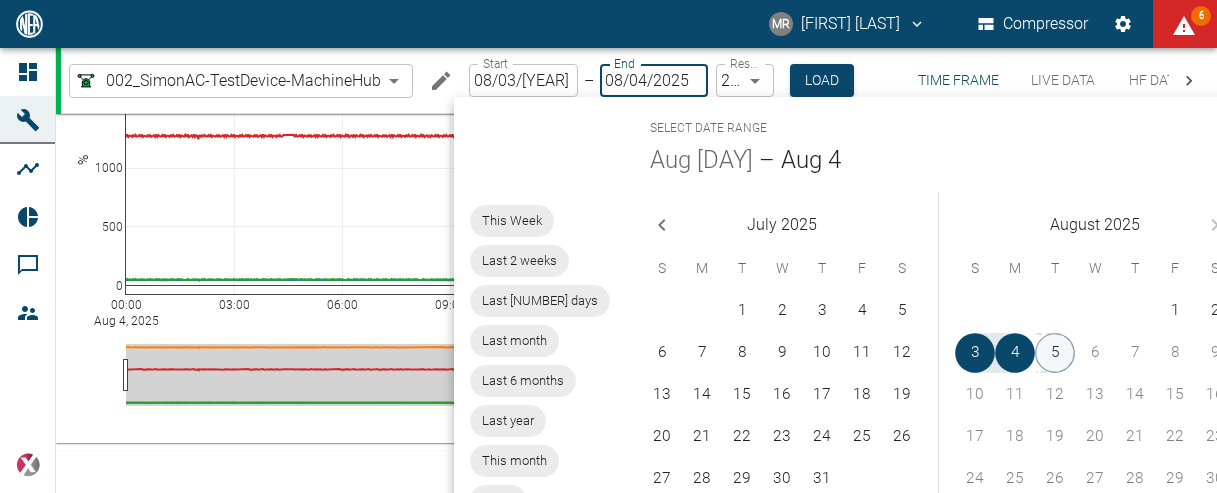 click on "5" at bounding box center (1055, 353) 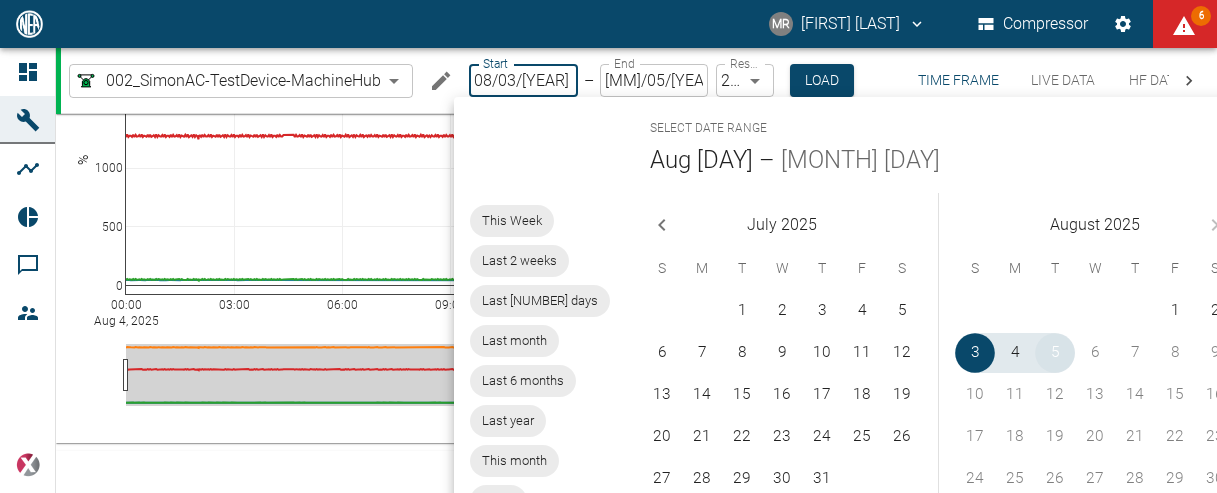 type on "[MM]/05/[YEAR]" 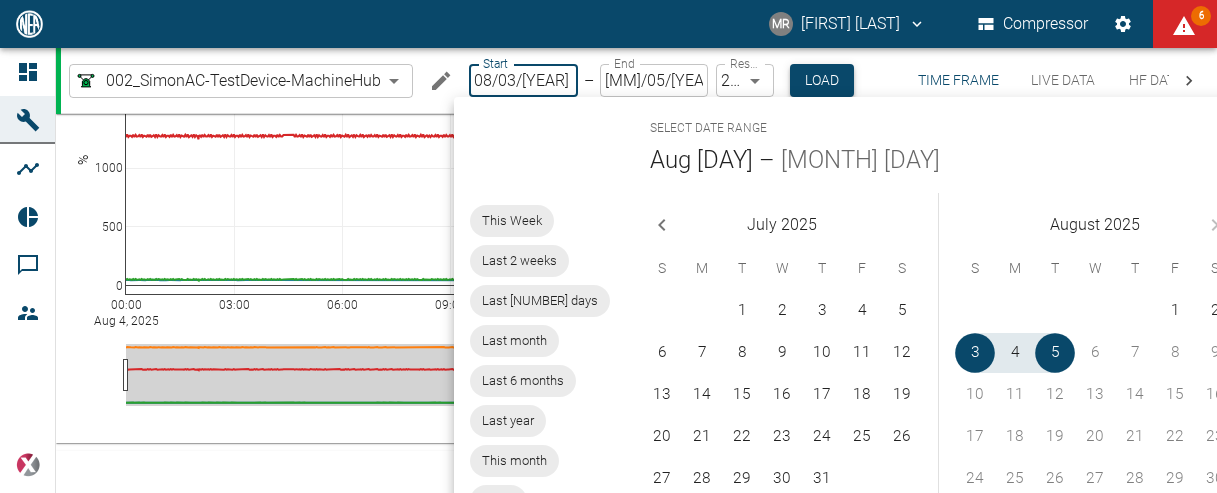 click on "Load" at bounding box center [822, 80] 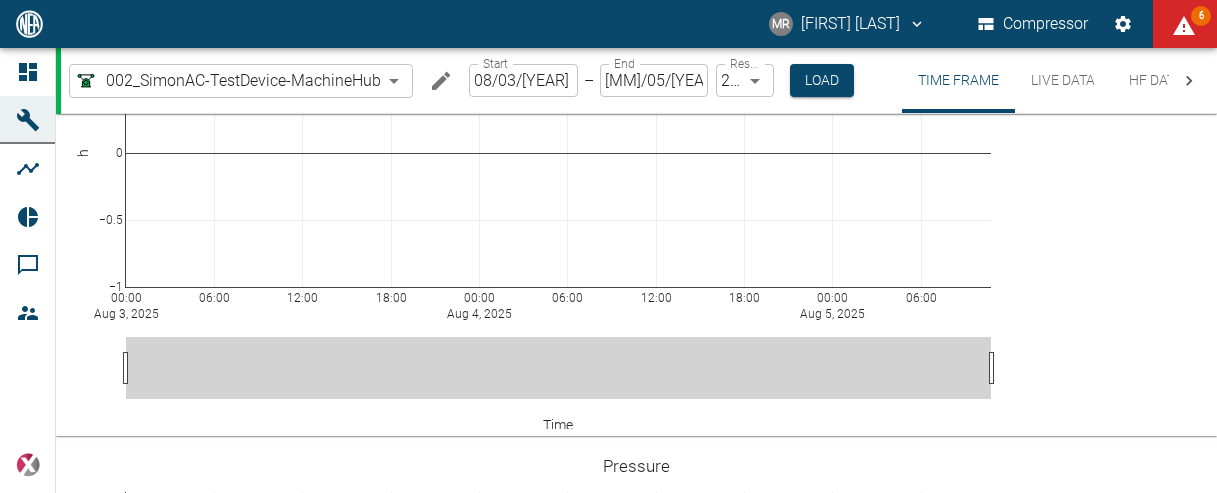 scroll, scrollTop: 0, scrollLeft: 0, axis: both 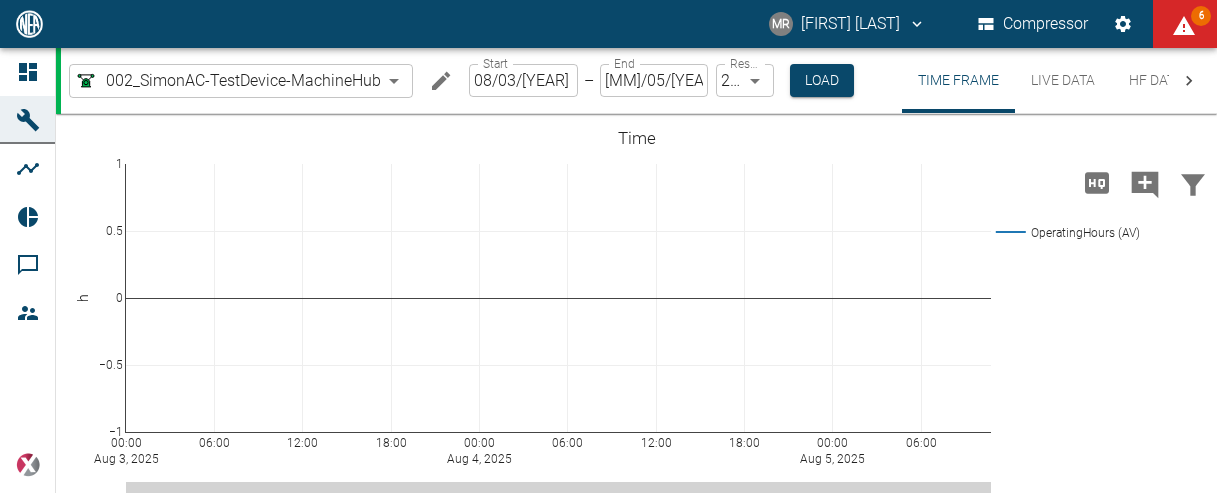 click on "Live Data" at bounding box center [1063, 80] 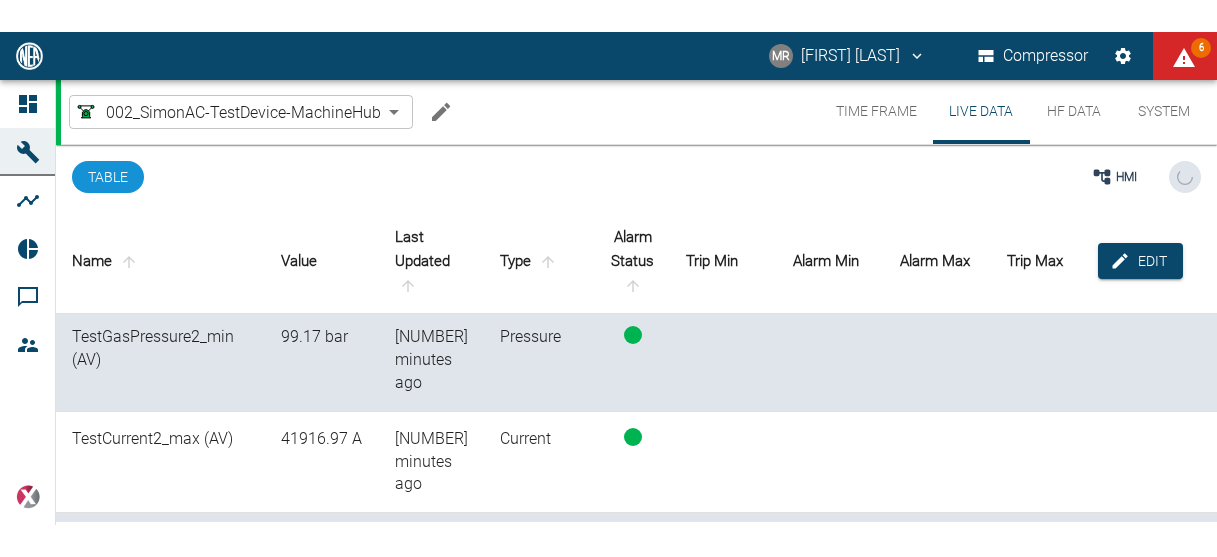 scroll, scrollTop: 0, scrollLeft: 0, axis: both 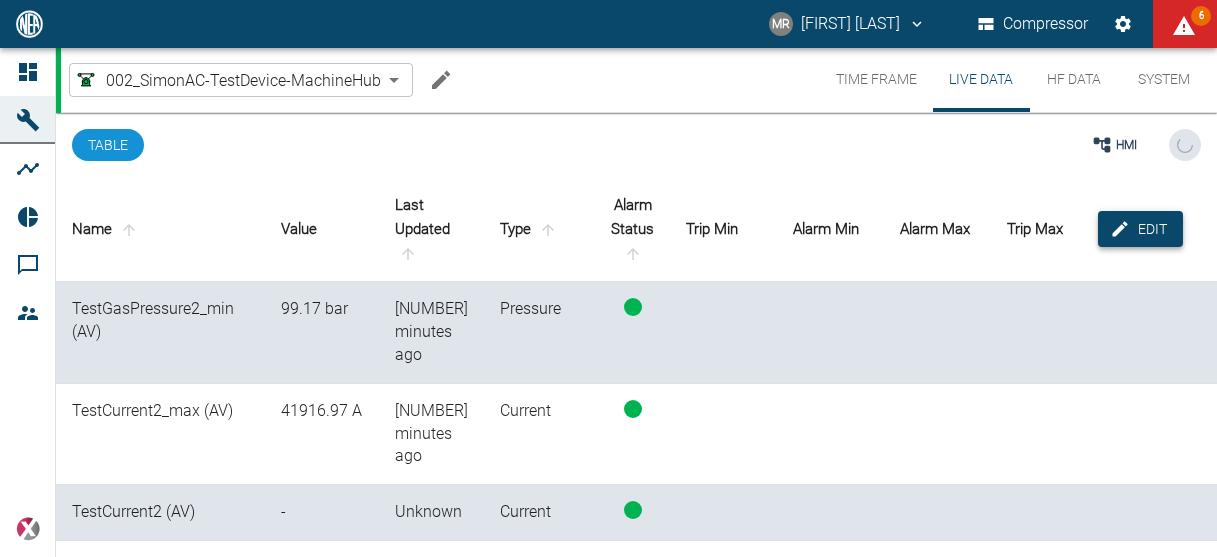click on "Edit" at bounding box center [1140, 229] 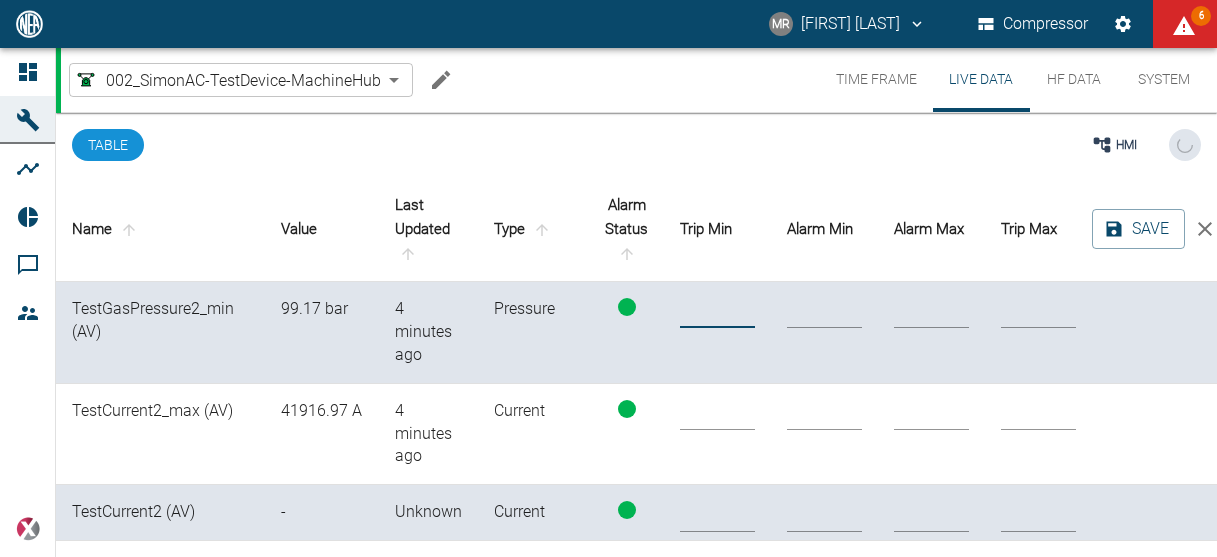 click at bounding box center (717, 311) 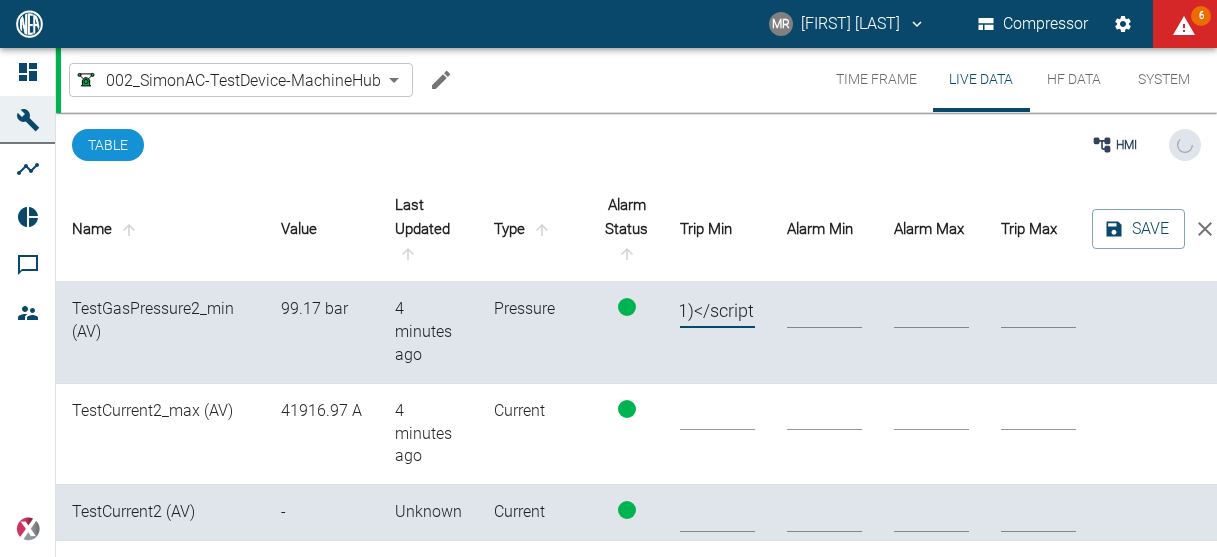scroll, scrollTop: 0, scrollLeft: 114, axis: horizontal 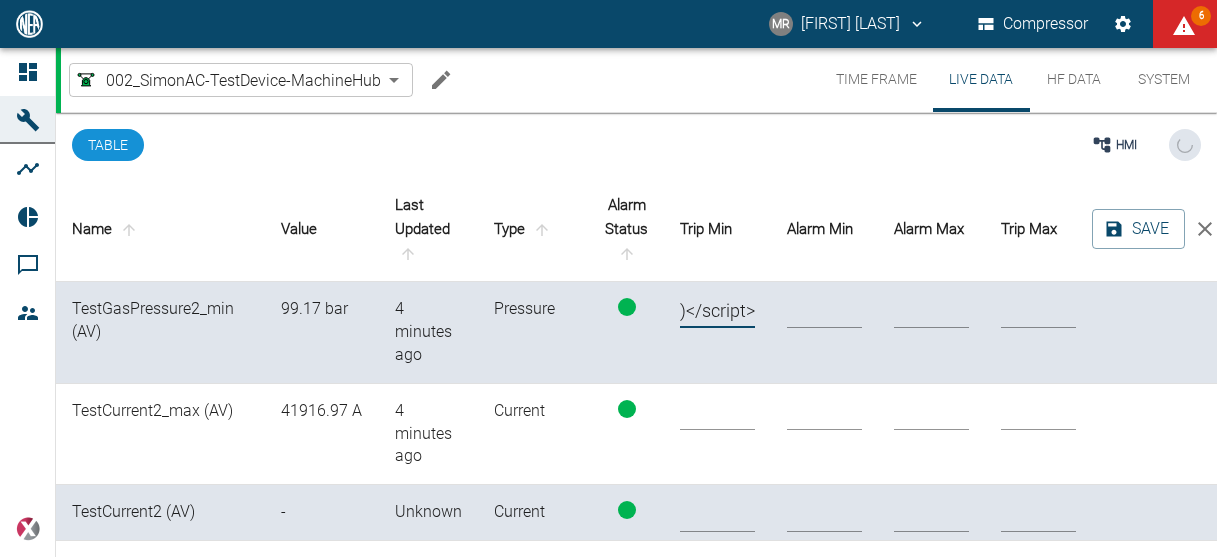 type on "<script>alert(1)</script>" 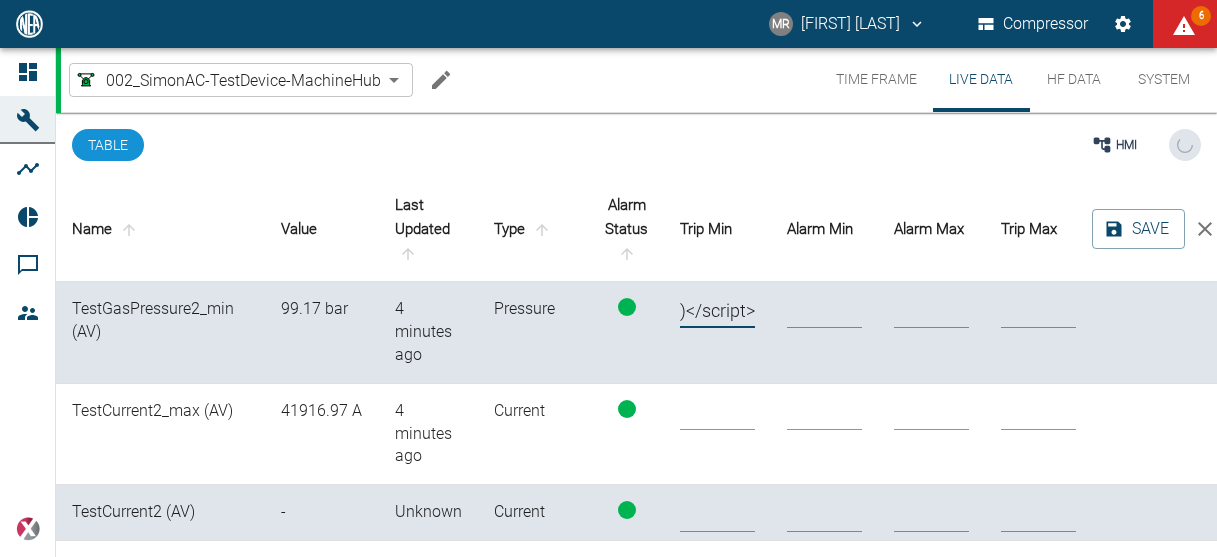 click at bounding box center [824, 311] 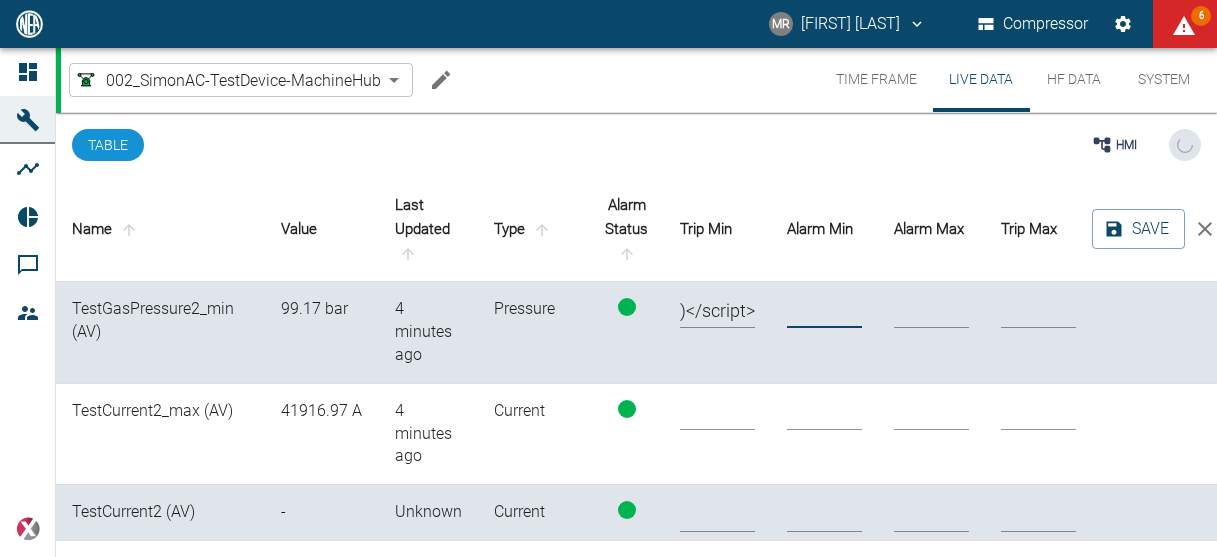 paste on "<script>alert(1)</script>" 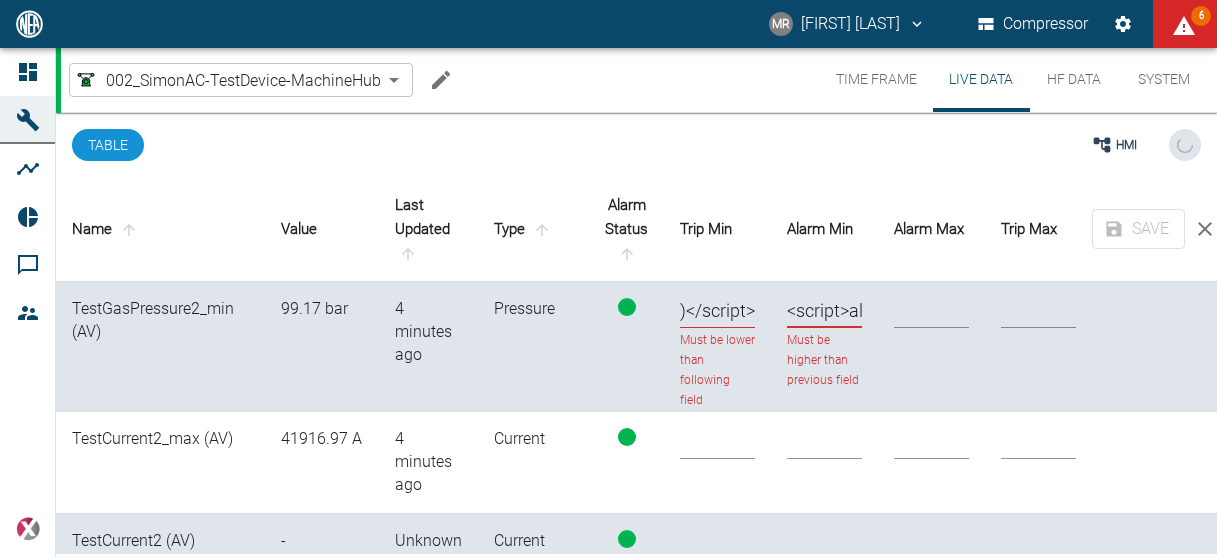 type on "<script>alert(1)</script>" 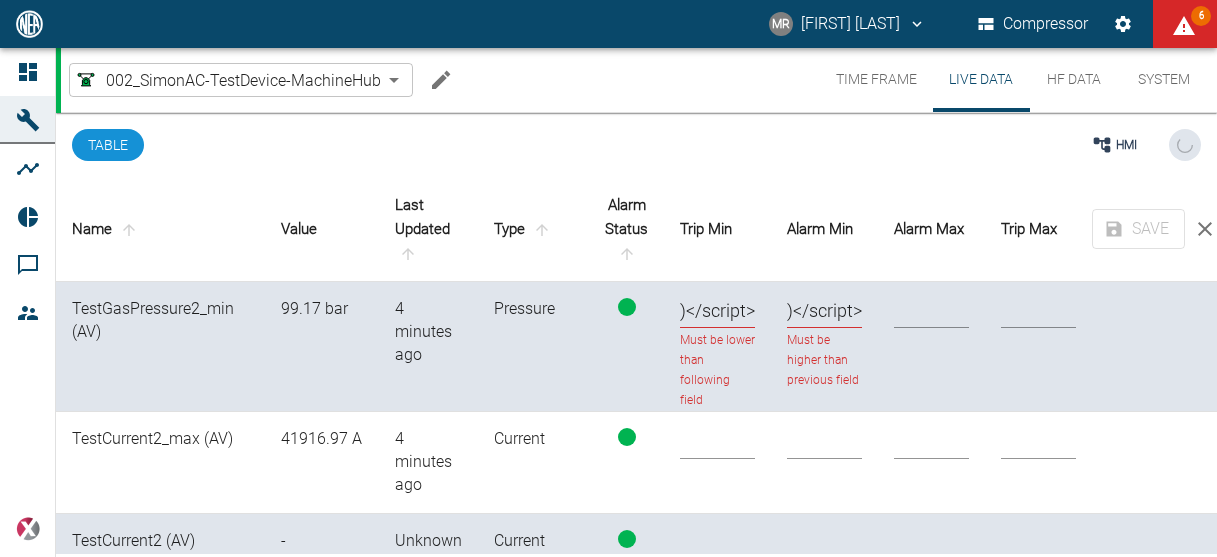 click at bounding box center (931, 311) 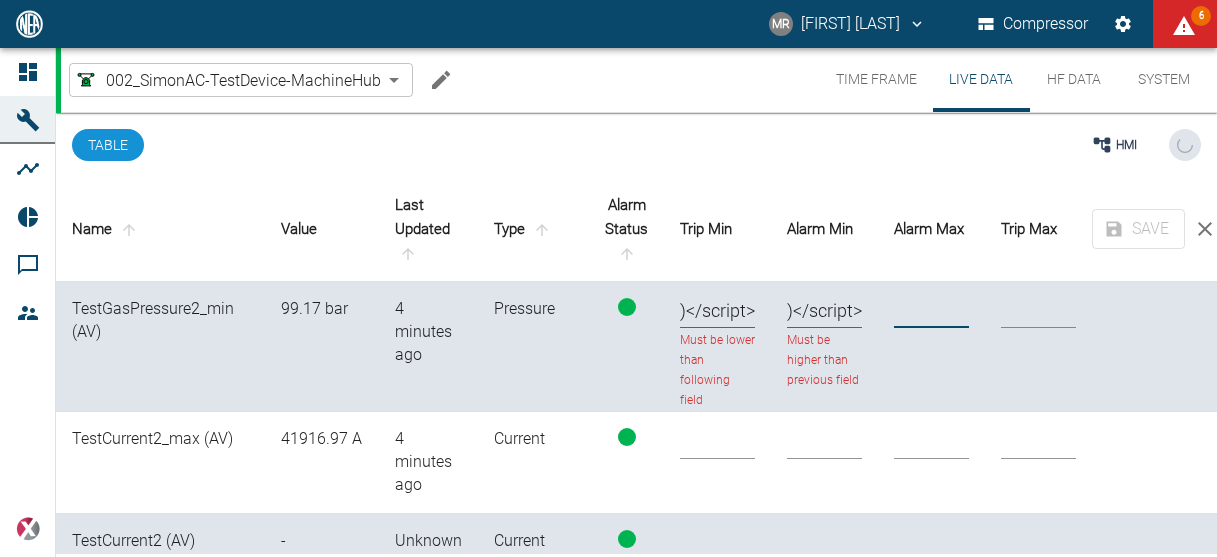 paste on "<script>alert(1)</script>" 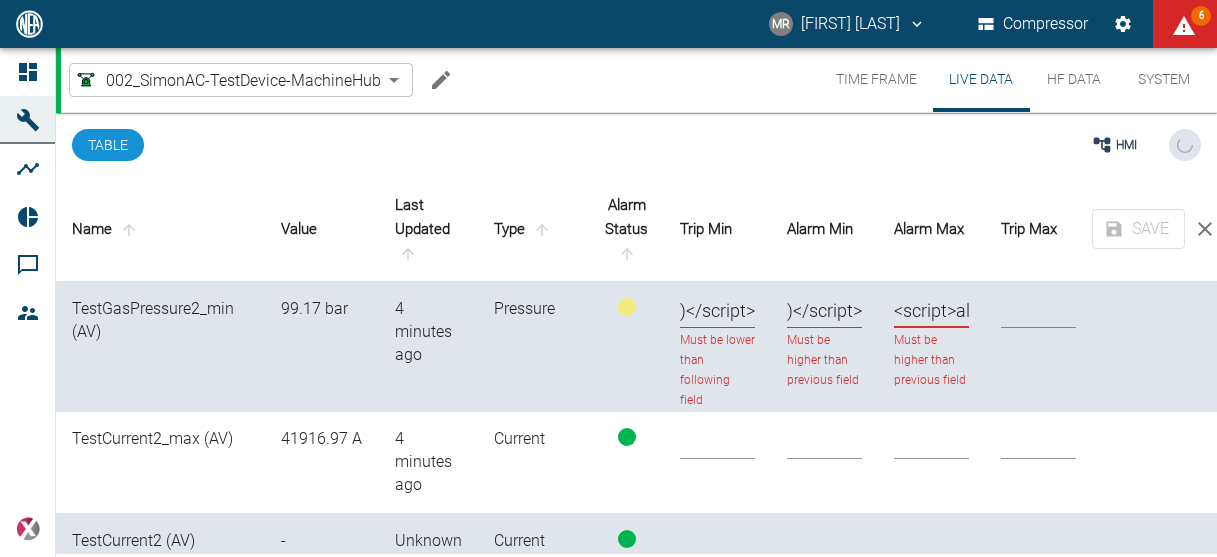 scroll, scrollTop: 0, scrollLeft: 114, axis: horizontal 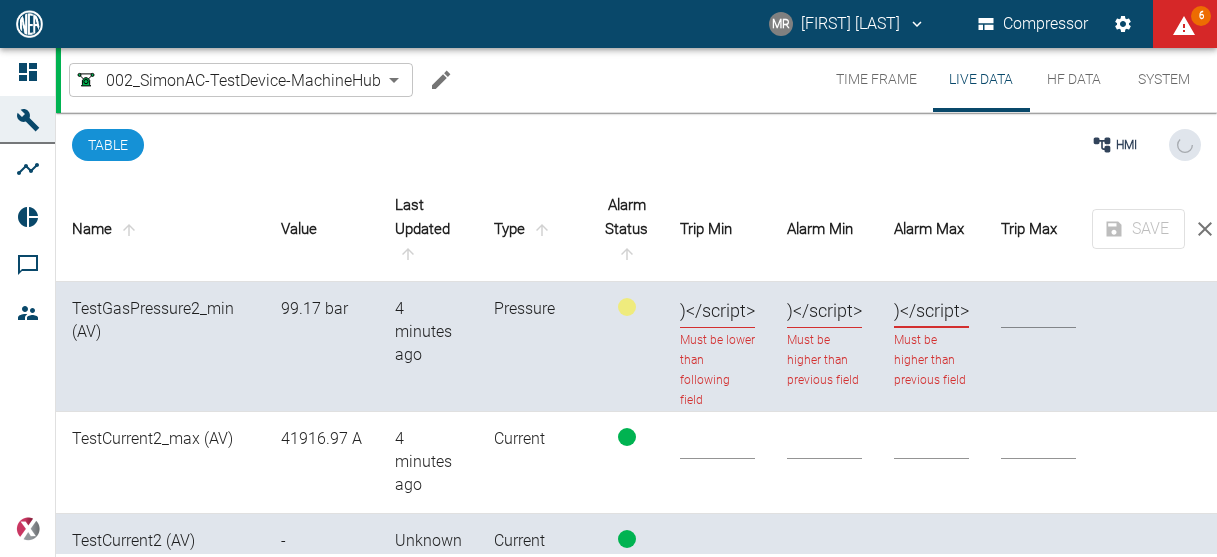 type on "<script>alert(1)</script>" 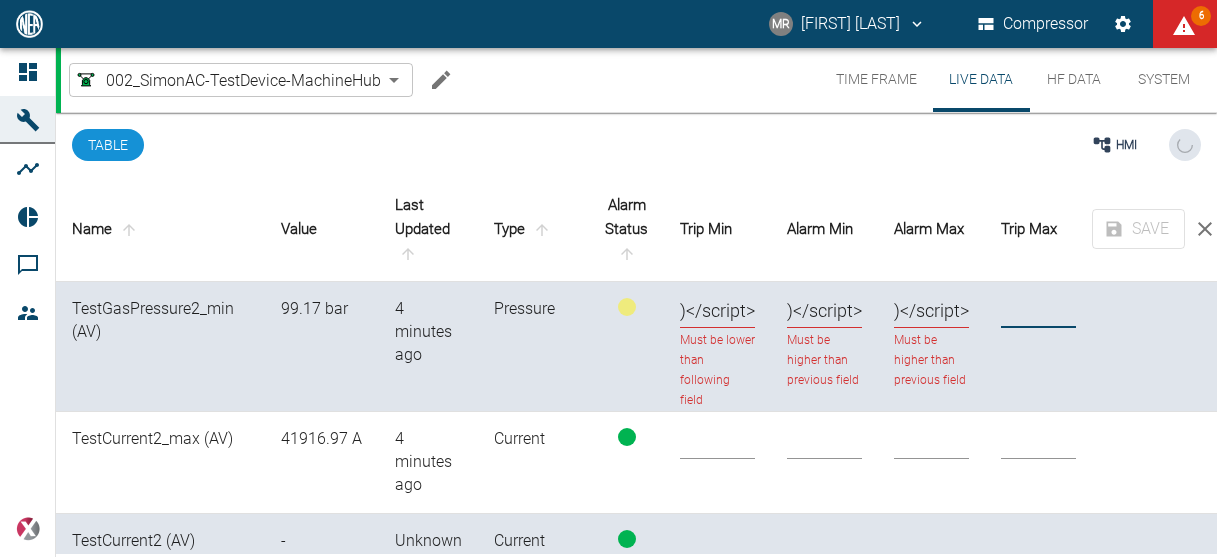 paste on "<script>alert(1)</script>" 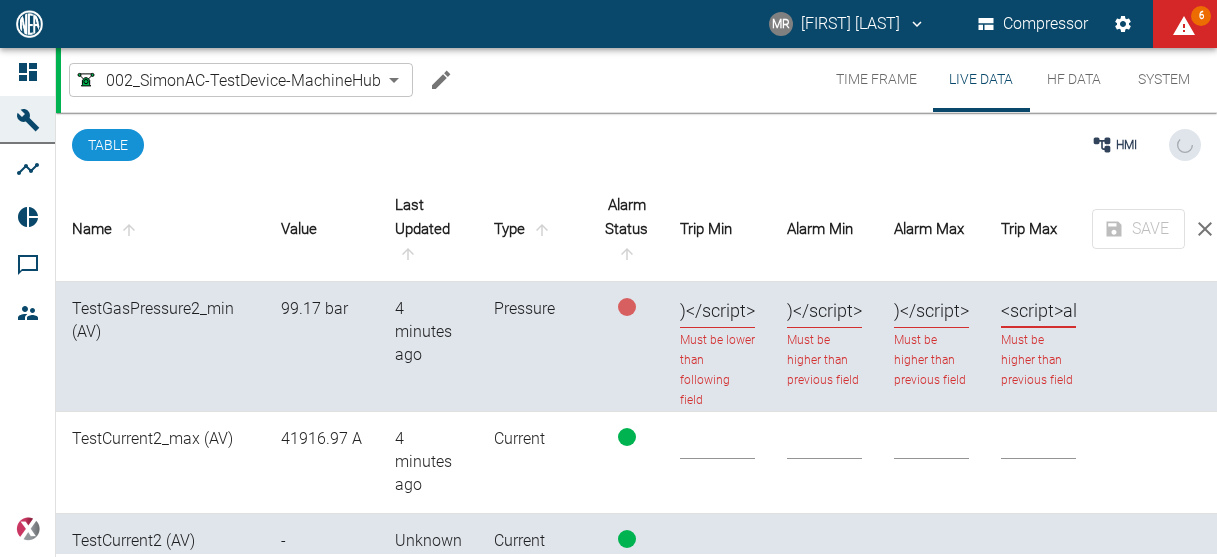 scroll, scrollTop: 0, scrollLeft: 114, axis: horizontal 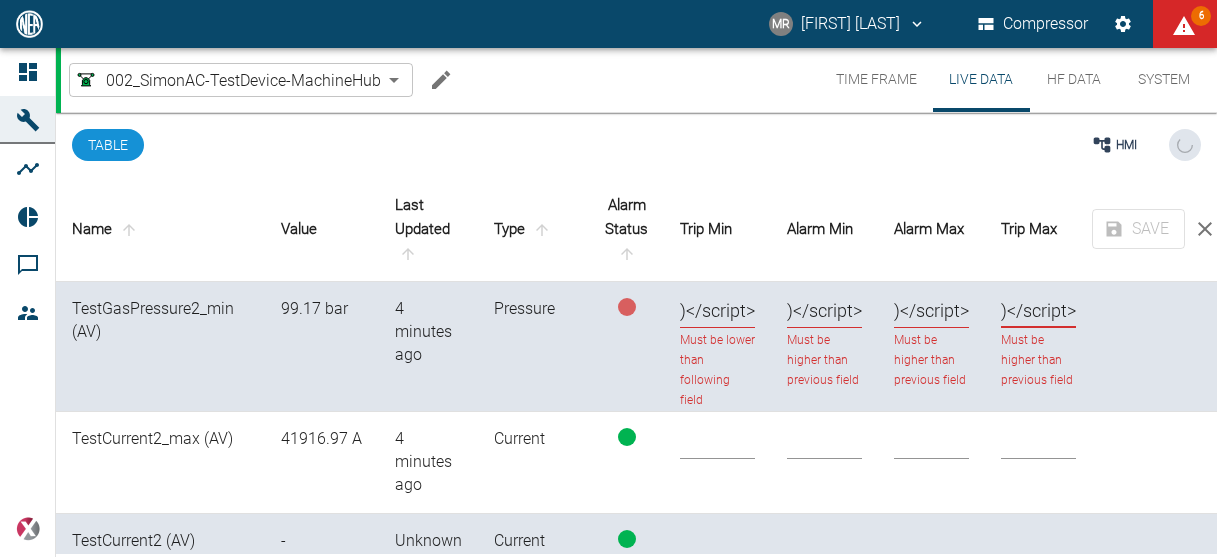 type on "<script>alert(1)</script>" 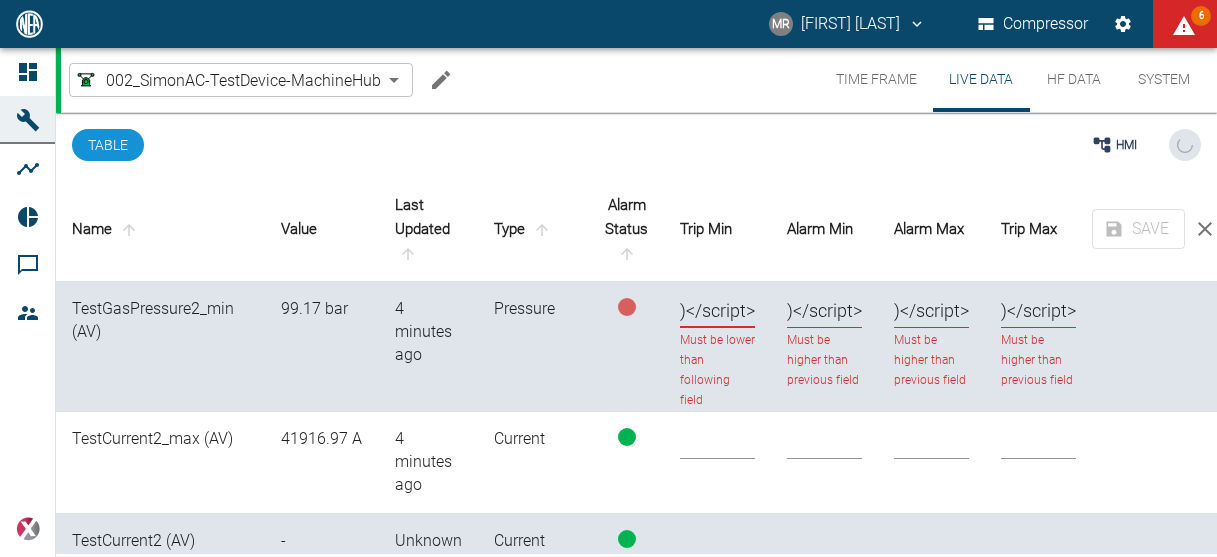 click on "<script>alert(1)</script>" at bounding box center [717, 311] 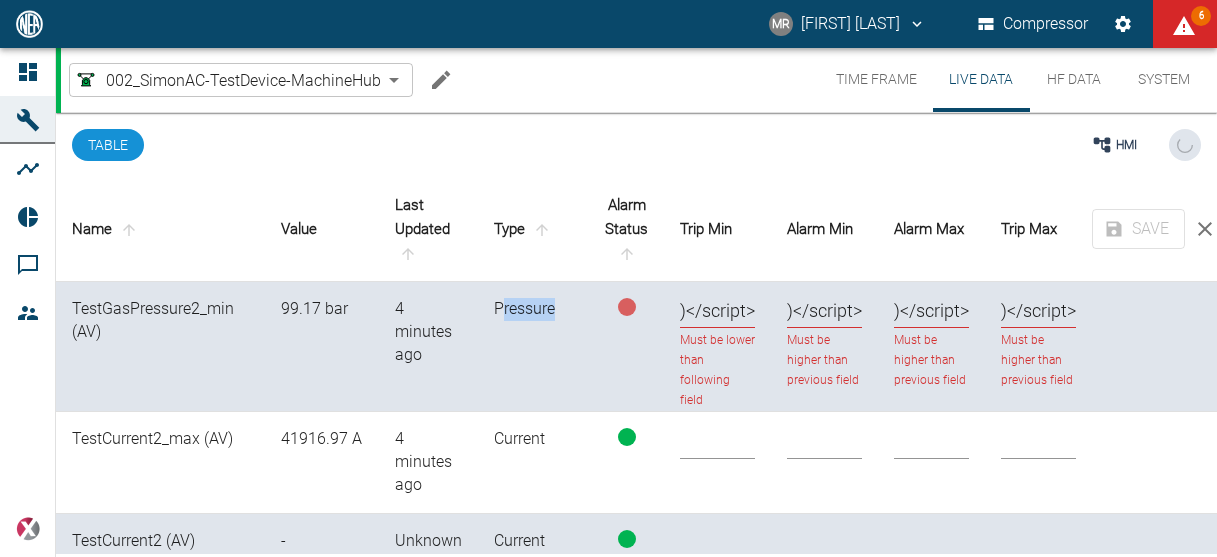 drag, startPoint x: 750, startPoint y: 309, endPoint x: 491, endPoint y: 301, distance: 259.12354 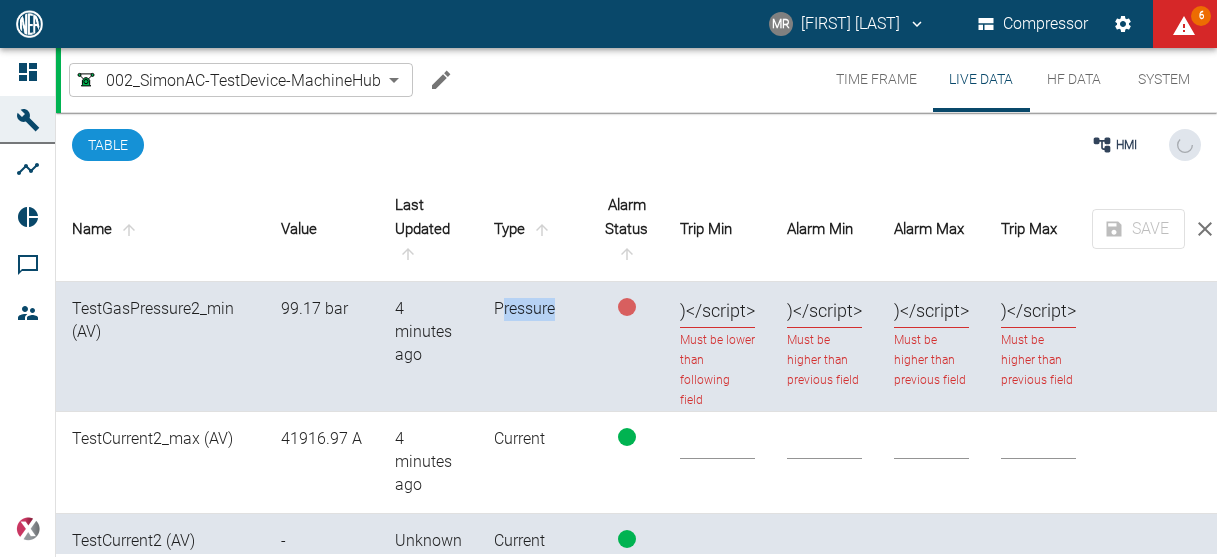 click on "TestGasPressure2_min (AV) [VALUE] bar 4 minutes ago Pressure [SCRIPT] Must be lower than following field [SCRIPT] Must be higher than previous field [SCRIPT] Must be higher than previous field [SCRIPT] Must be higher than previous field" at bounding box center [640, 347] 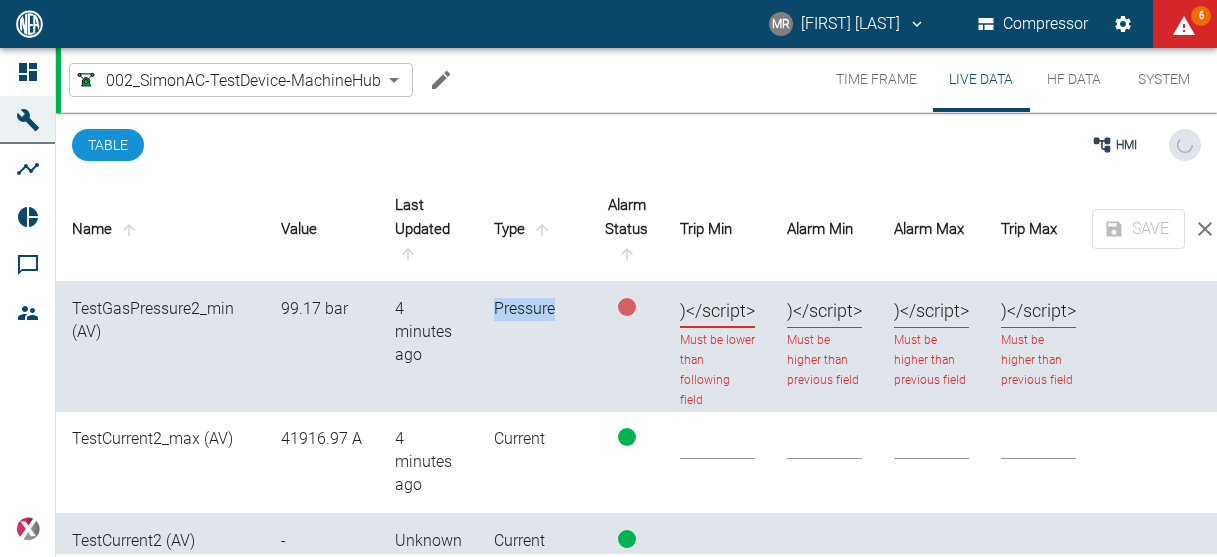 click on "<script>alert(1)</script>" at bounding box center (717, 311) 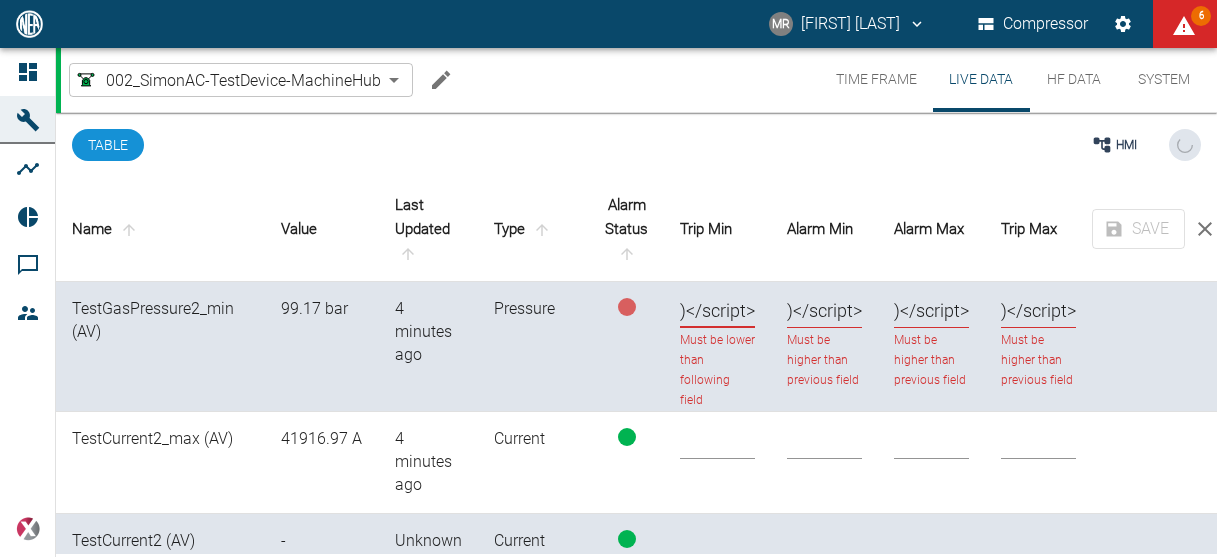 click on "<script>alert(1)</script>" at bounding box center (717, 311) 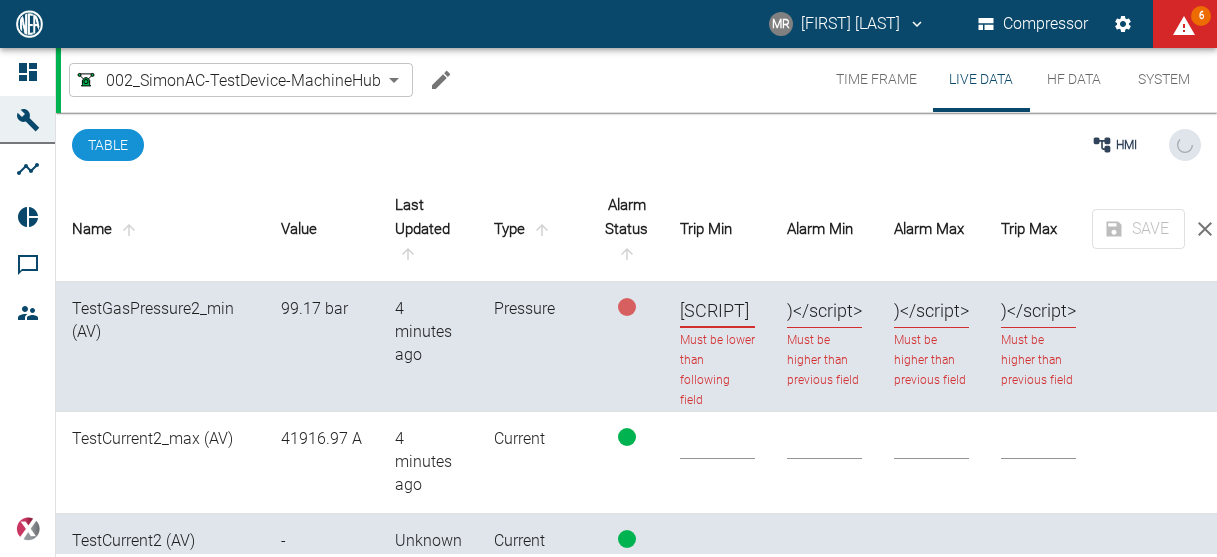 scroll, scrollTop: 0, scrollLeft: 0, axis: both 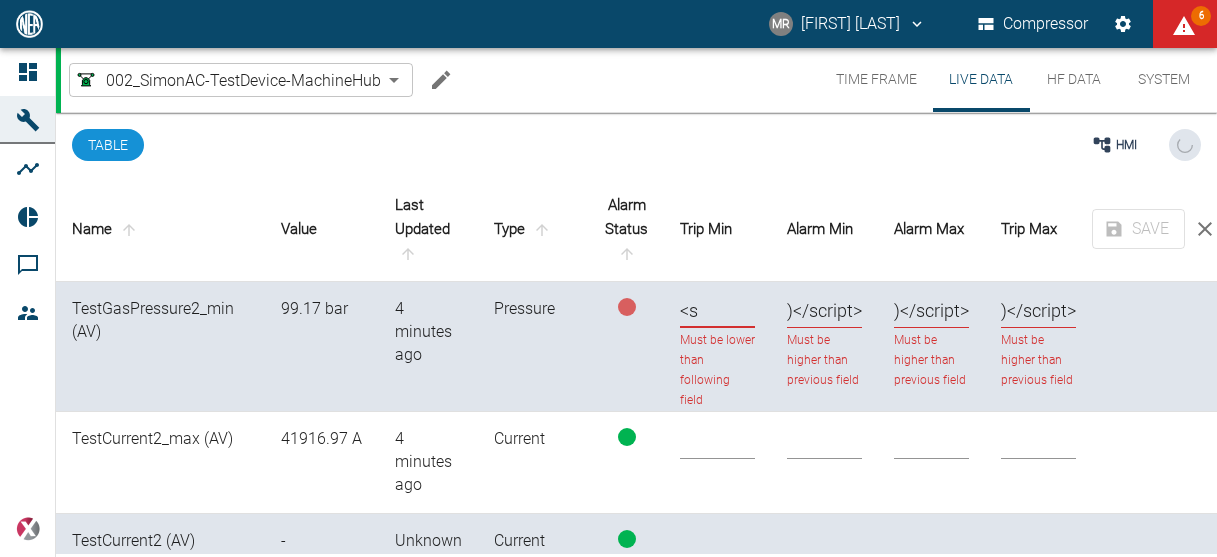 type on "<" 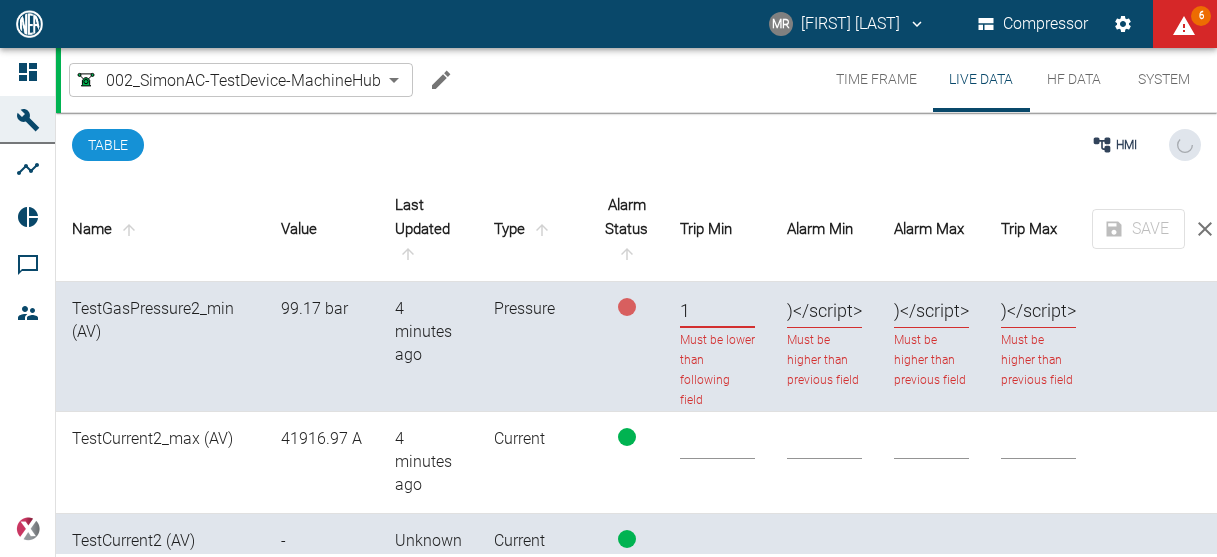 type on "1" 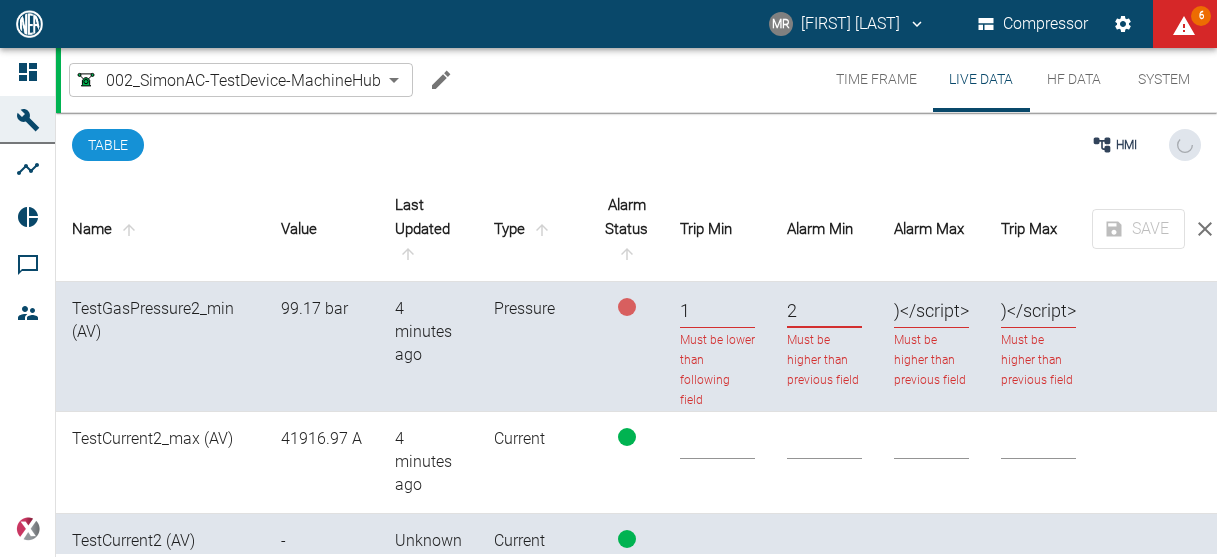 scroll, scrollTop: 0, scrollLeft: 0, axis: both 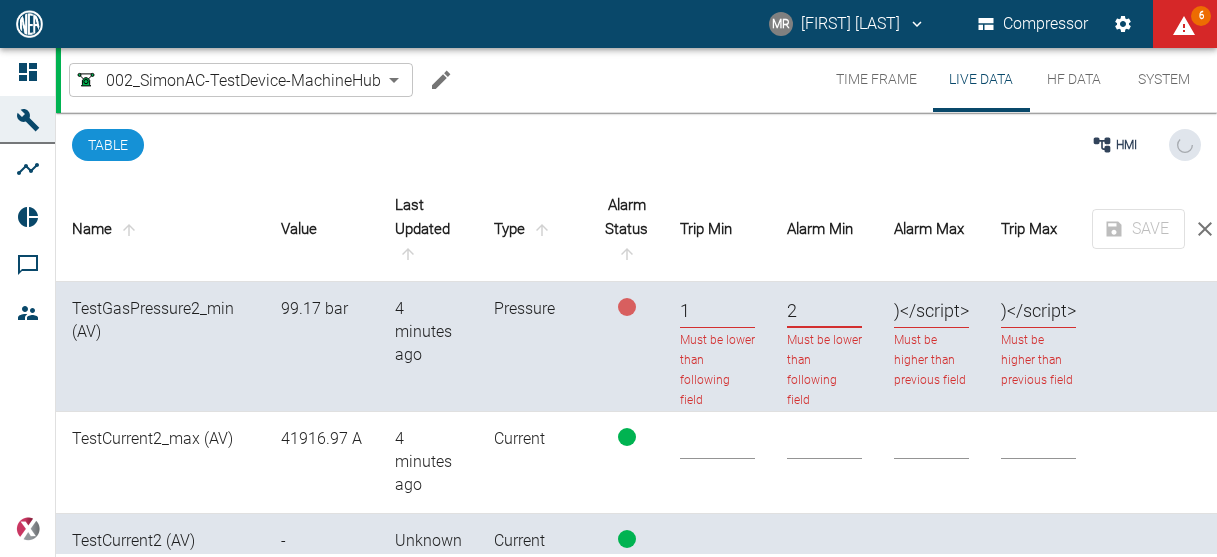 type on "2" 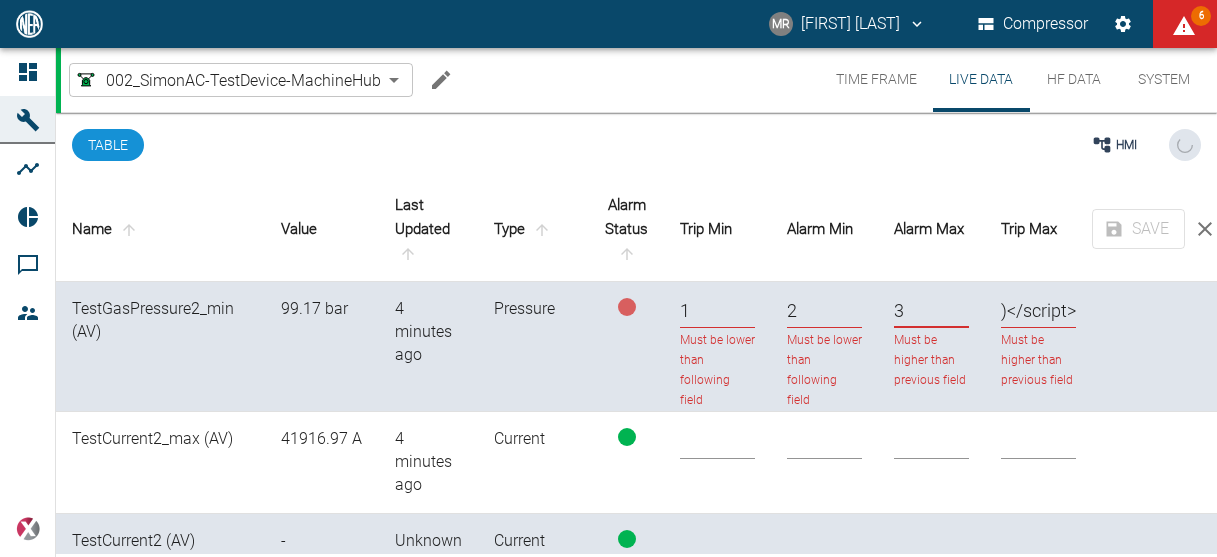 scroll, scrollTop: 0, scrollLeft: 0, axis: both 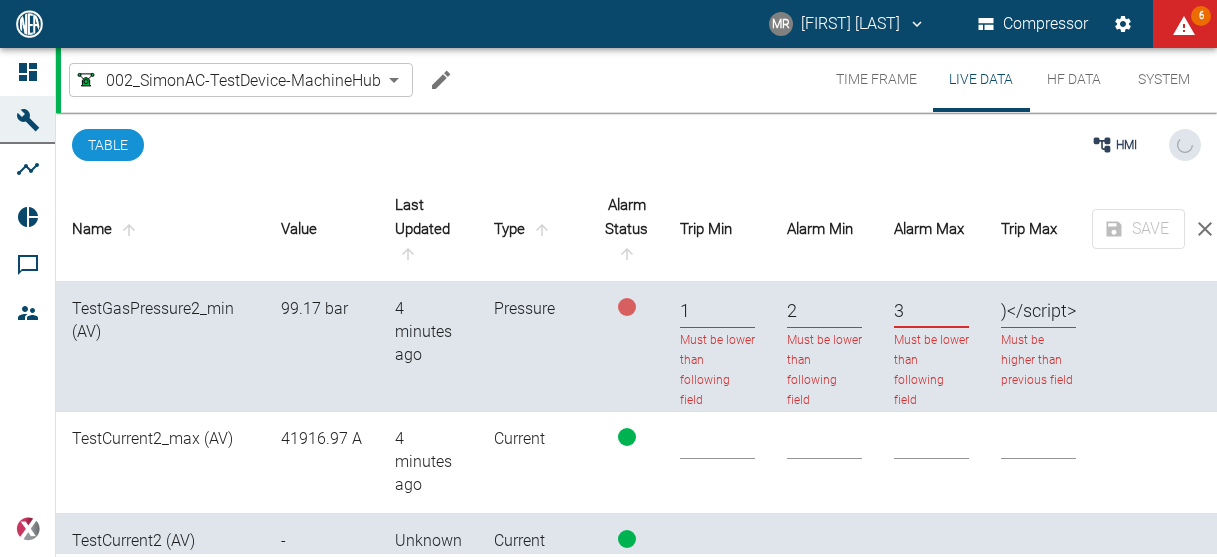 type on "3" 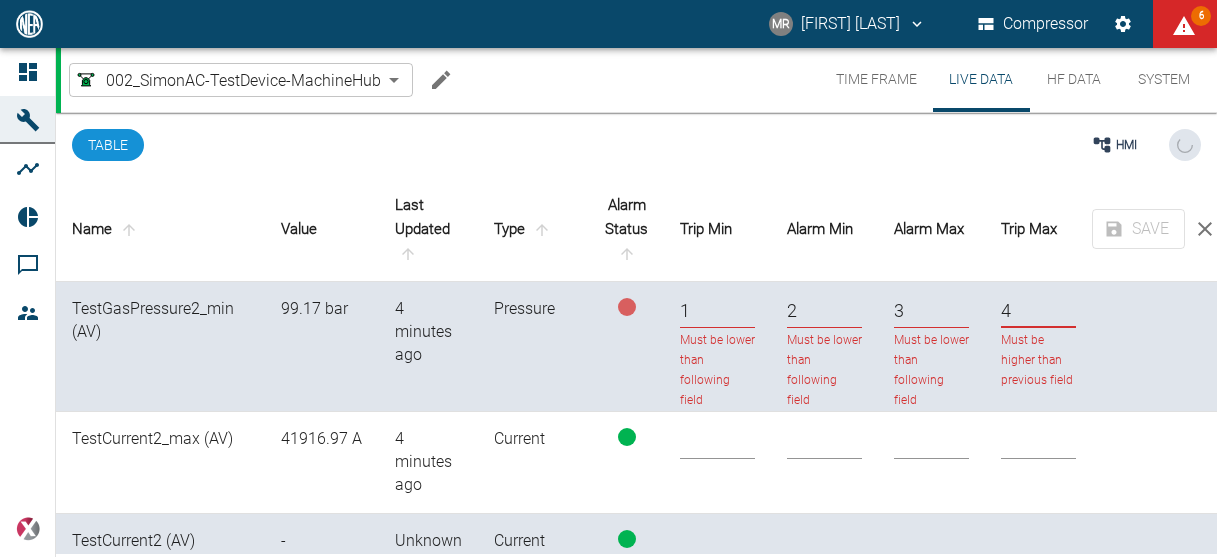 scroll, scrollTop: 0, scrollLeft: 0, axis: both 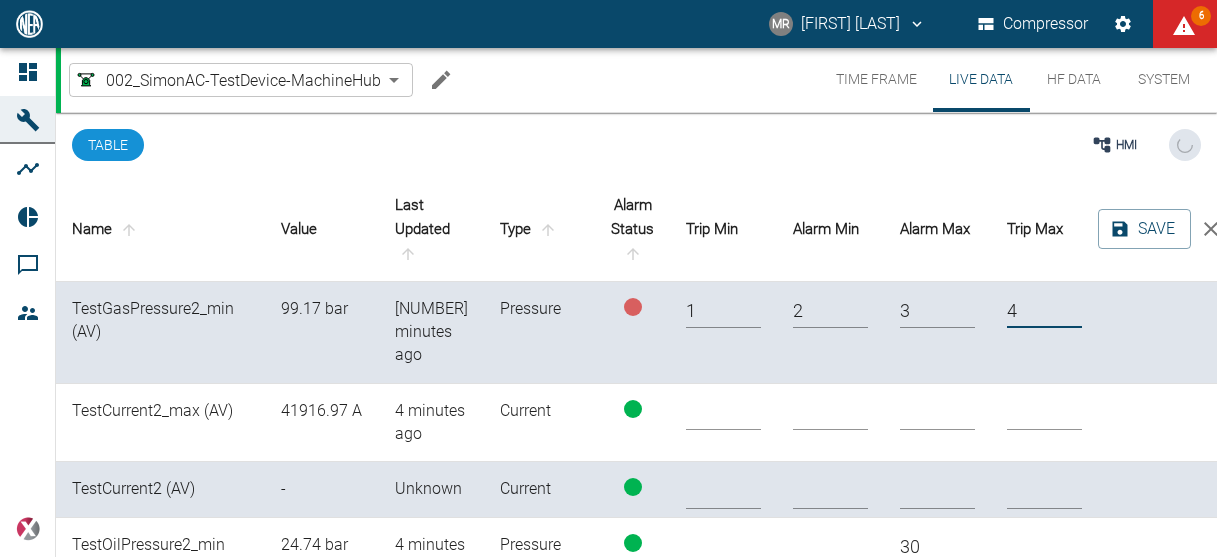 type on "4" 